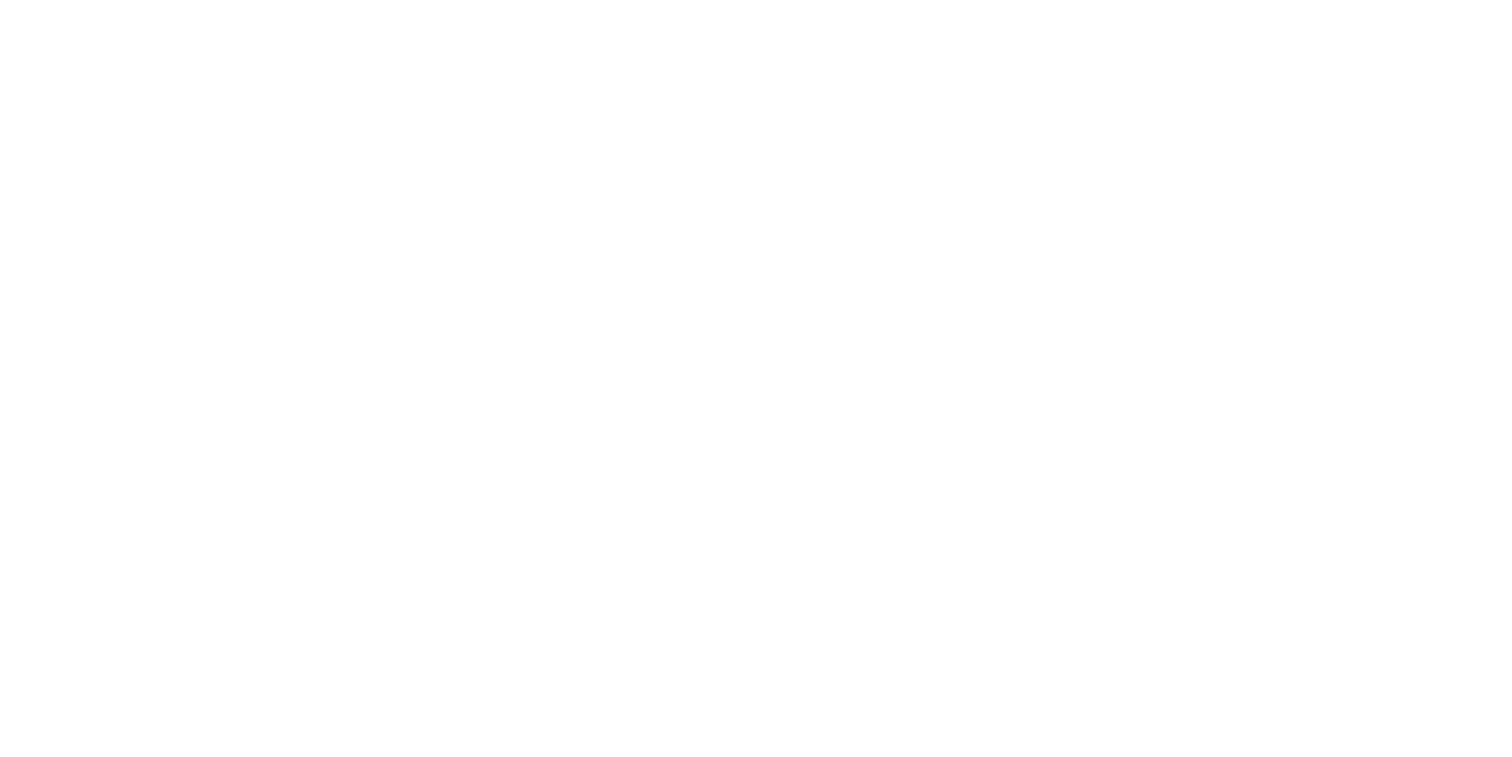 scroll, scrollTop: 0, scrollLeft: 0, axis: both 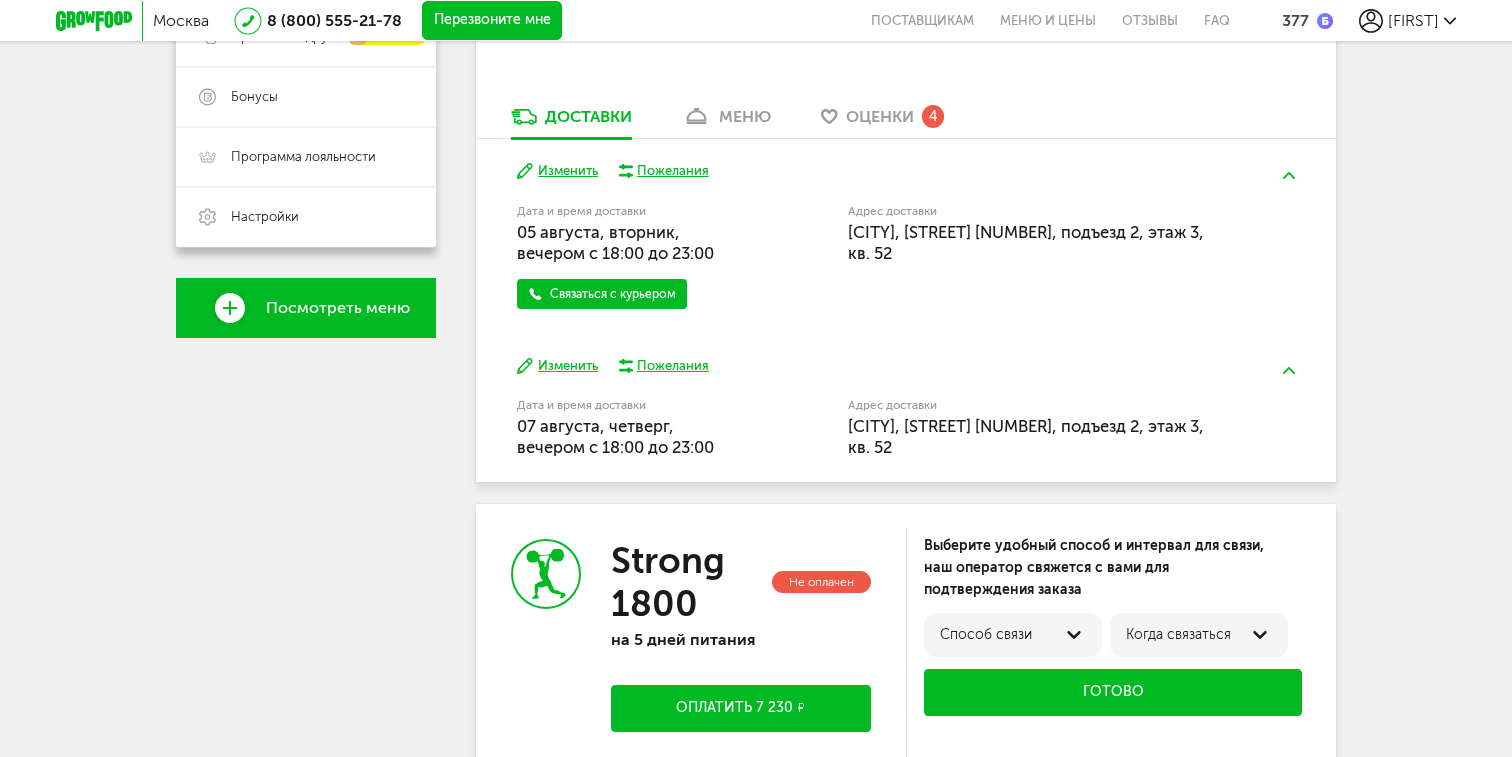 click on "Strong 1800     на 5 дней питания" at bounding box center (691, 19) 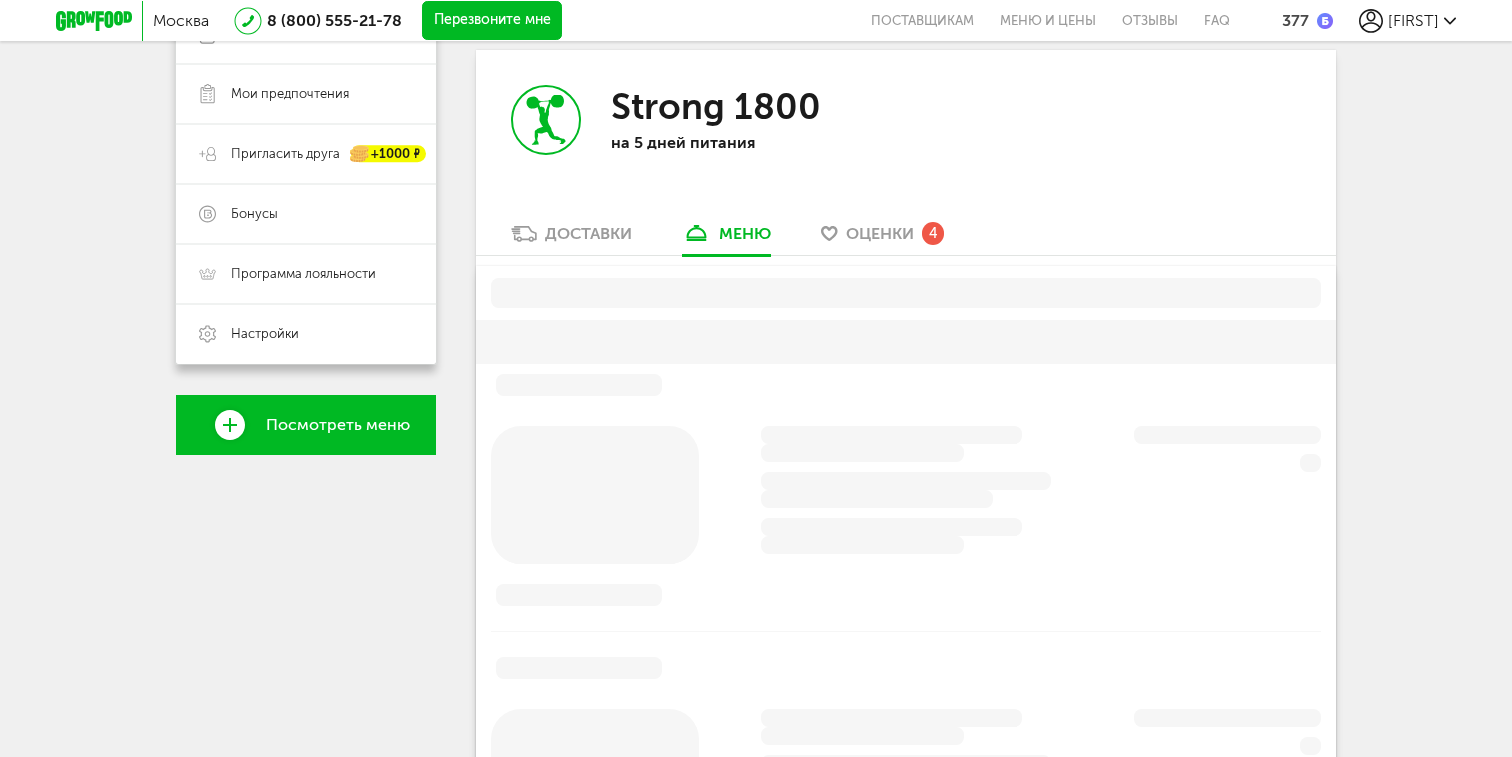 scroll, scrollTop: 392, scrollLeft: 0, axis: vertical 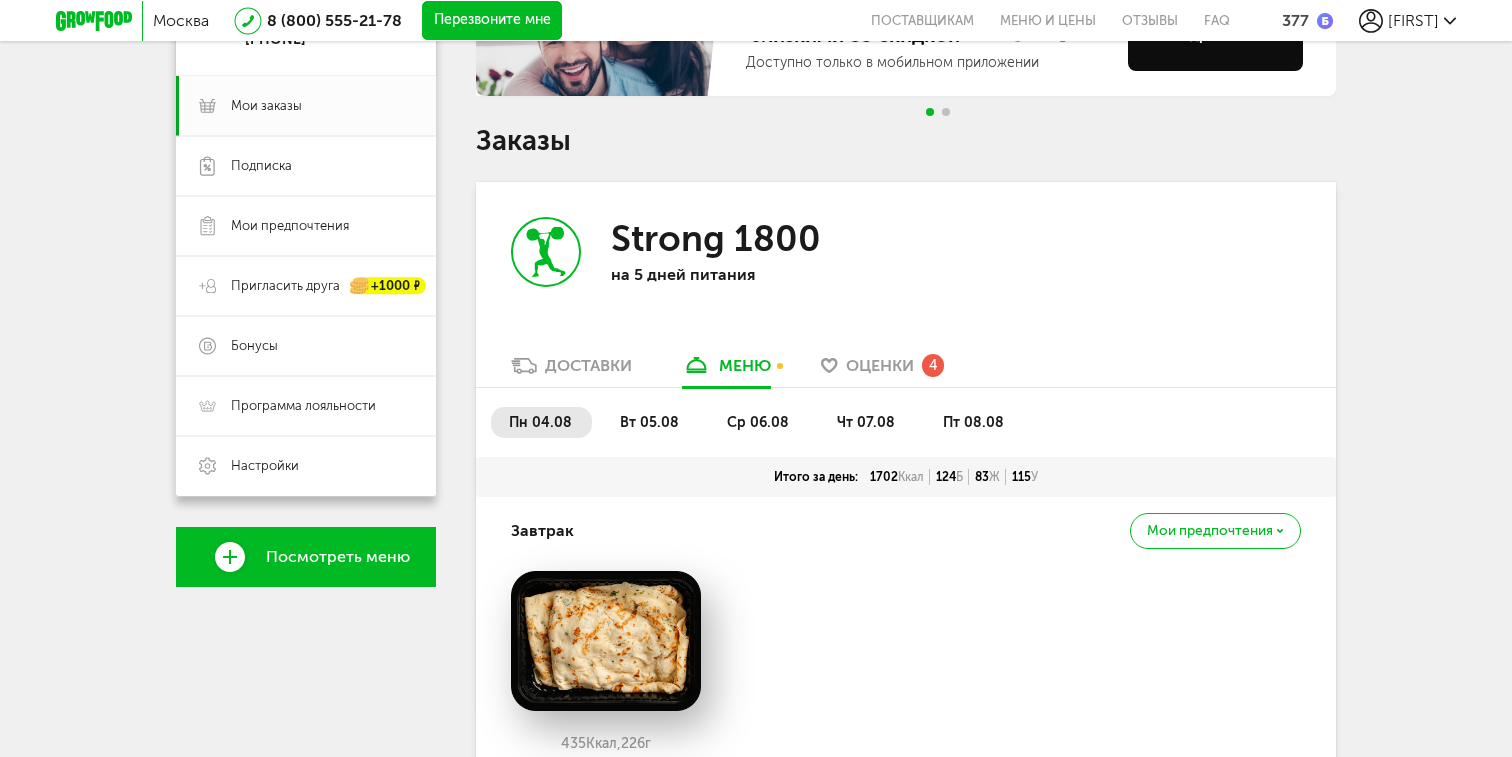 click on "вт 05.08" at bounding box center (649, 422) 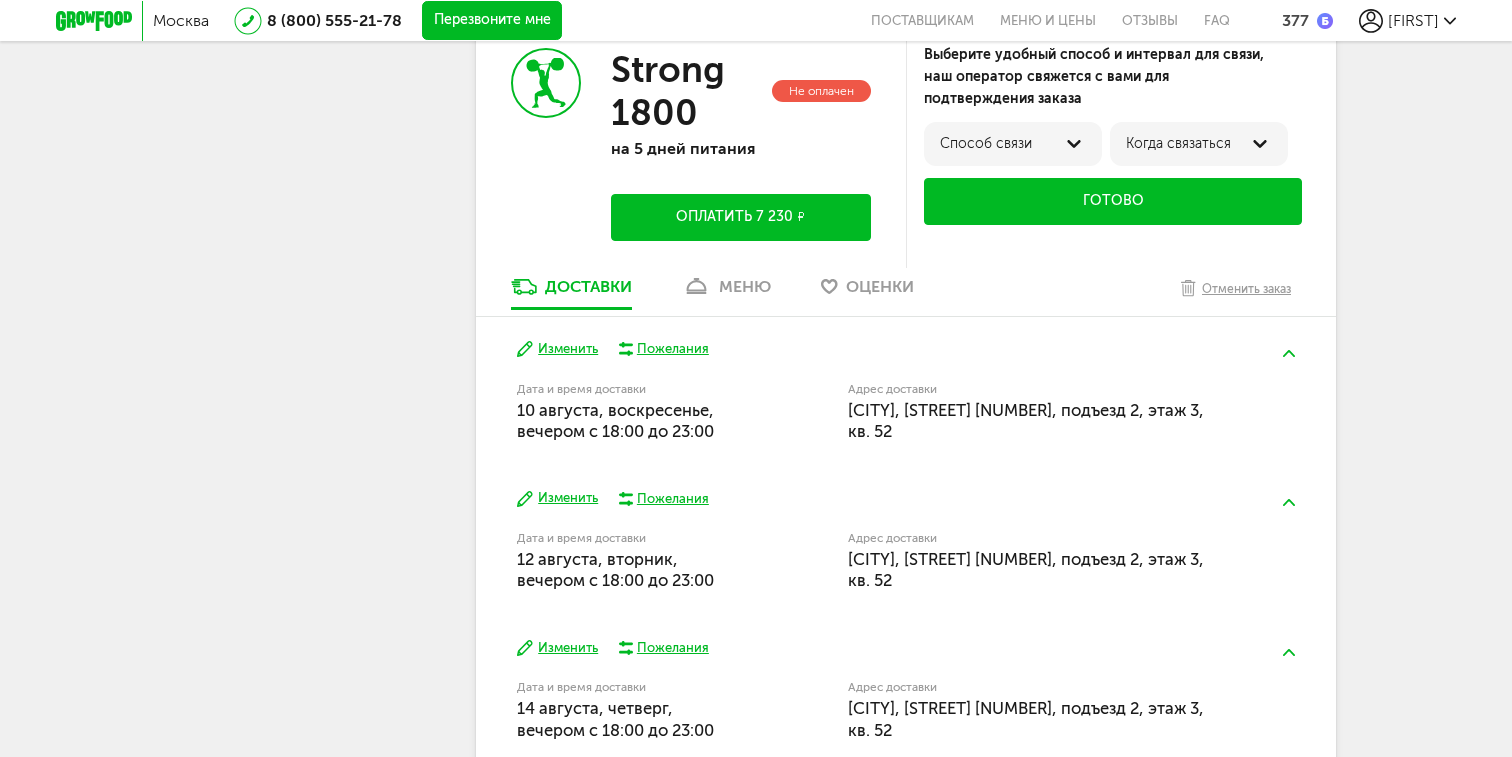 scroll, scrollTop: 3112, scrollLeft: 0, axis: vertical 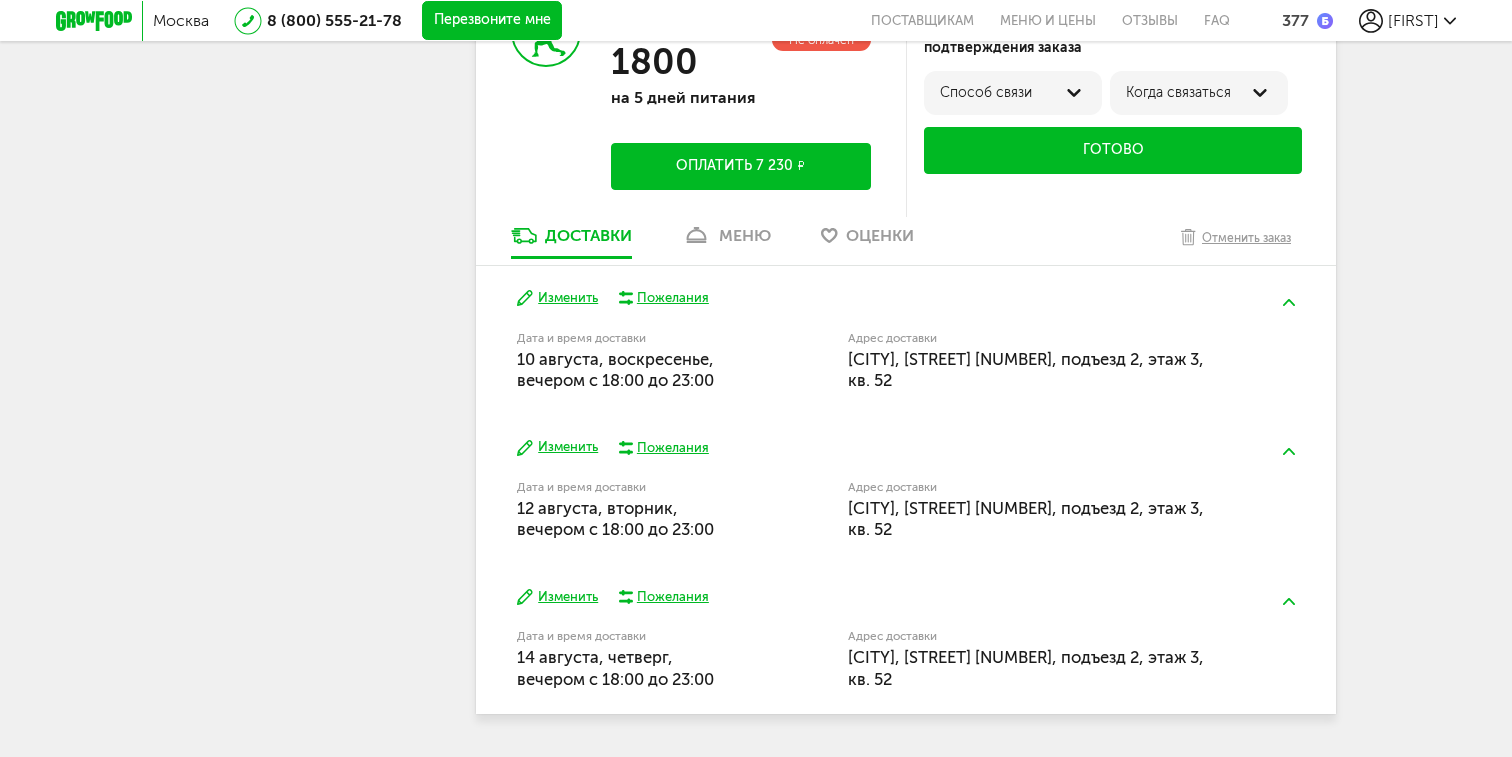 click on "Изменить" at bounding box center (557, 447) 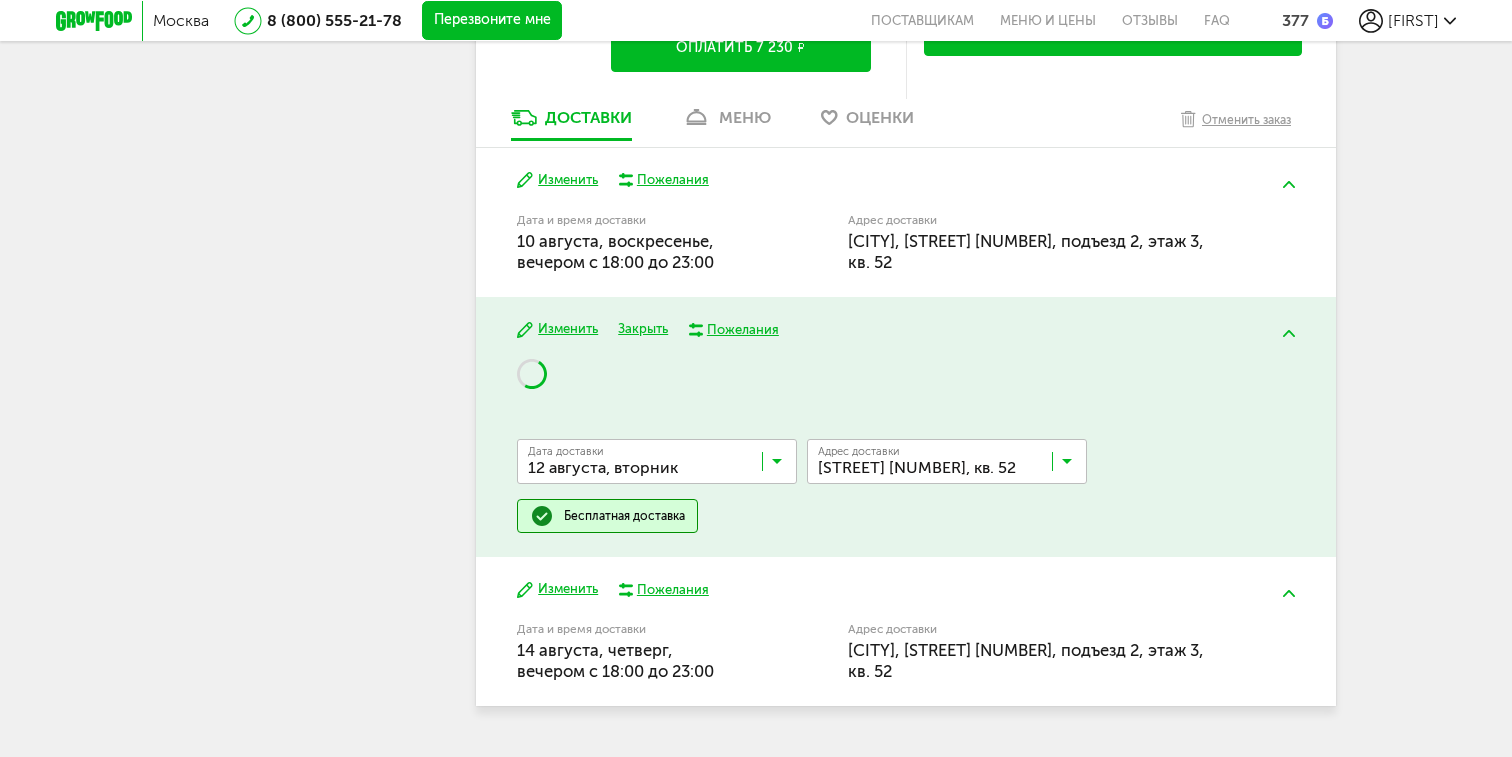 scroll, scrollTop: 3253, scrollLeft: 0, axis: vertical 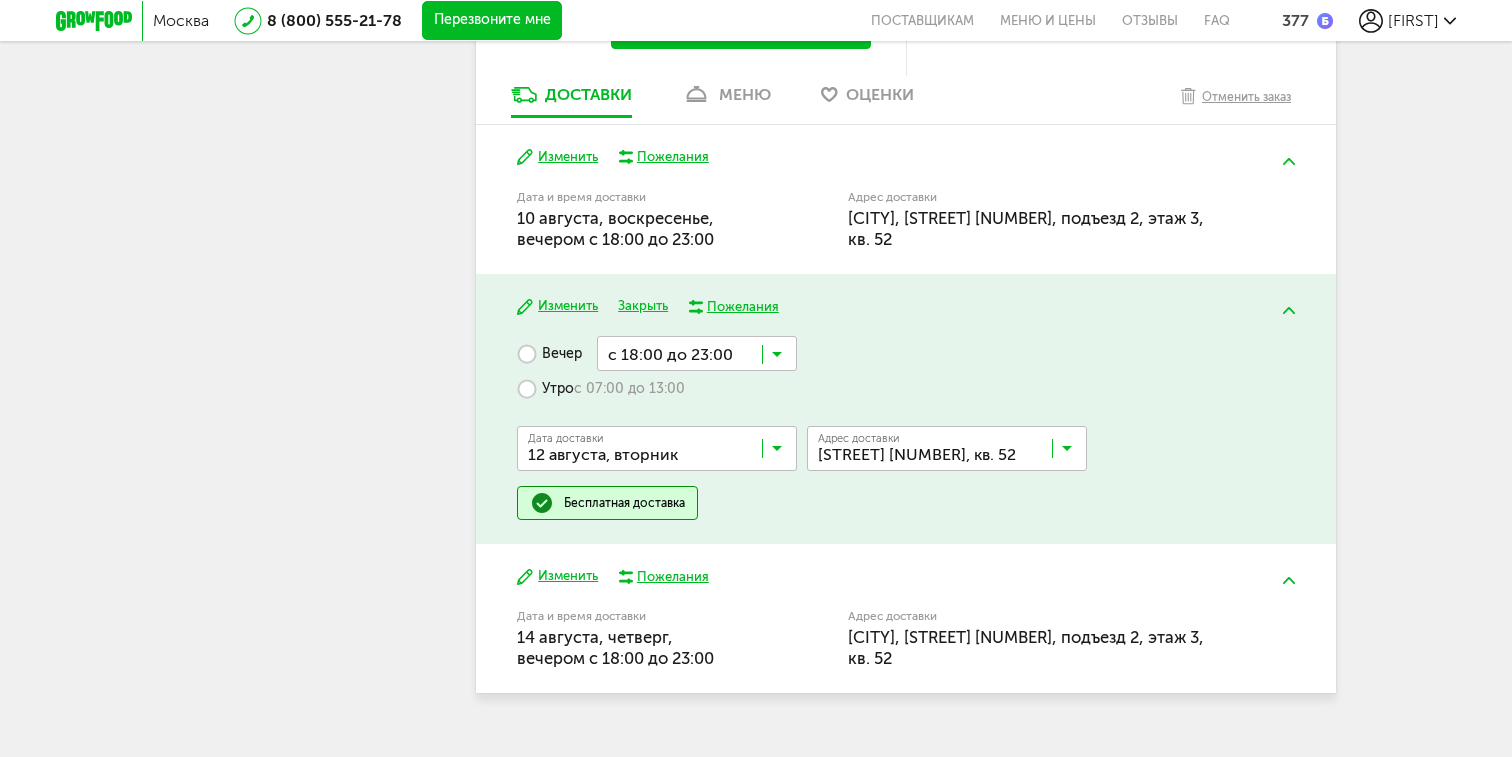 click at bounding box center [952, 453] 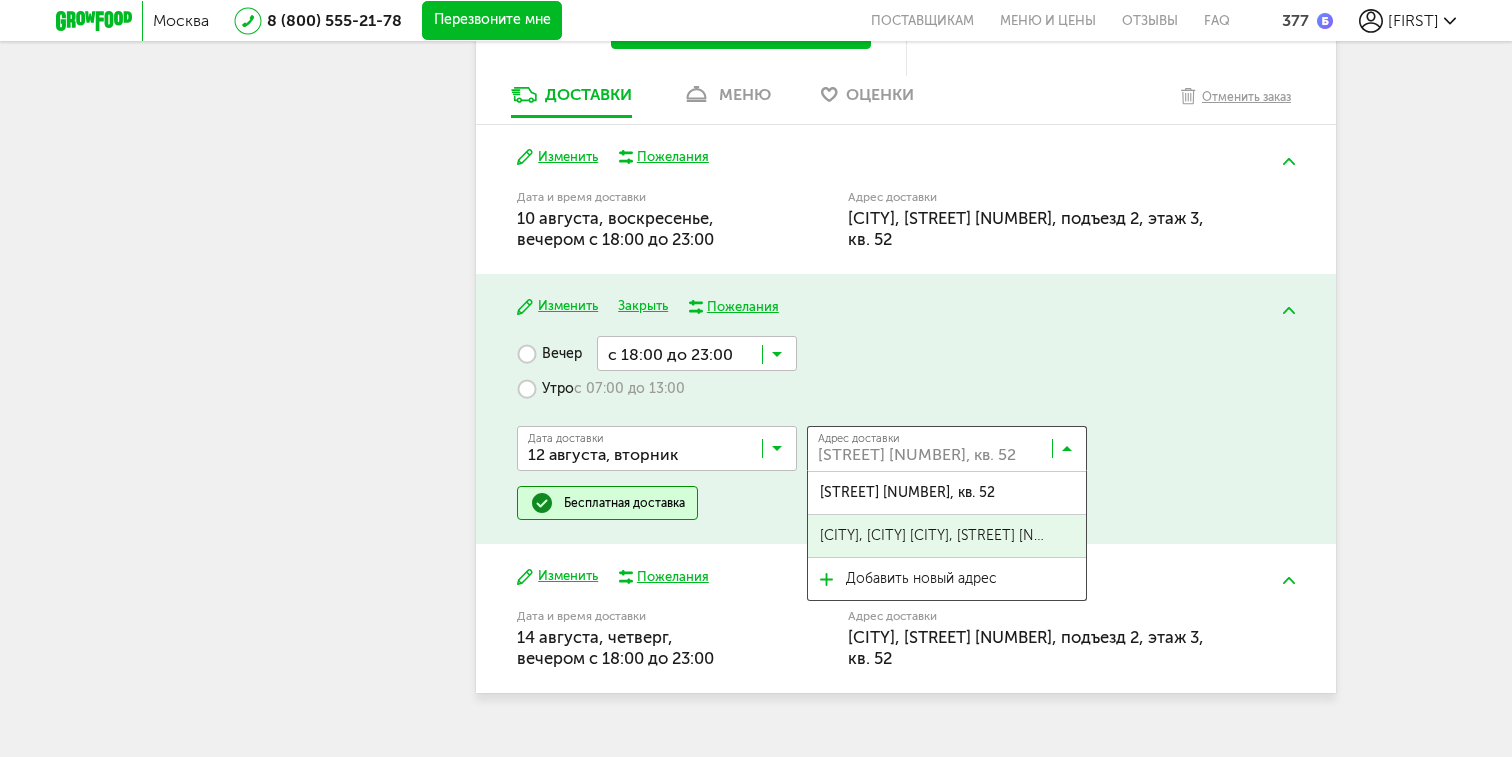 click on "[CITY], [CITY] [CITY], [STREET] [NUMBER]" at bounding box center (933, 536) 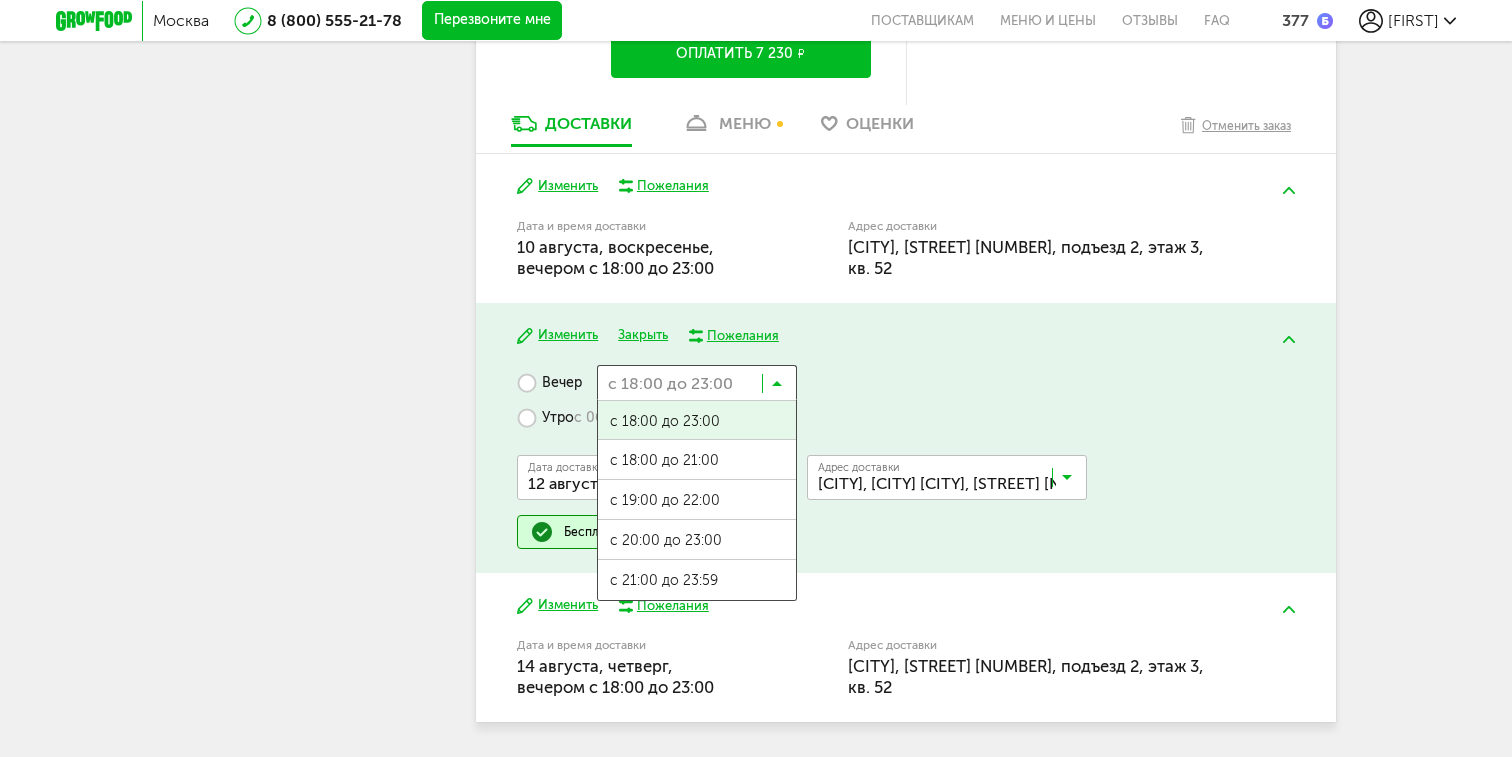 click at bounding box center (777, 388) 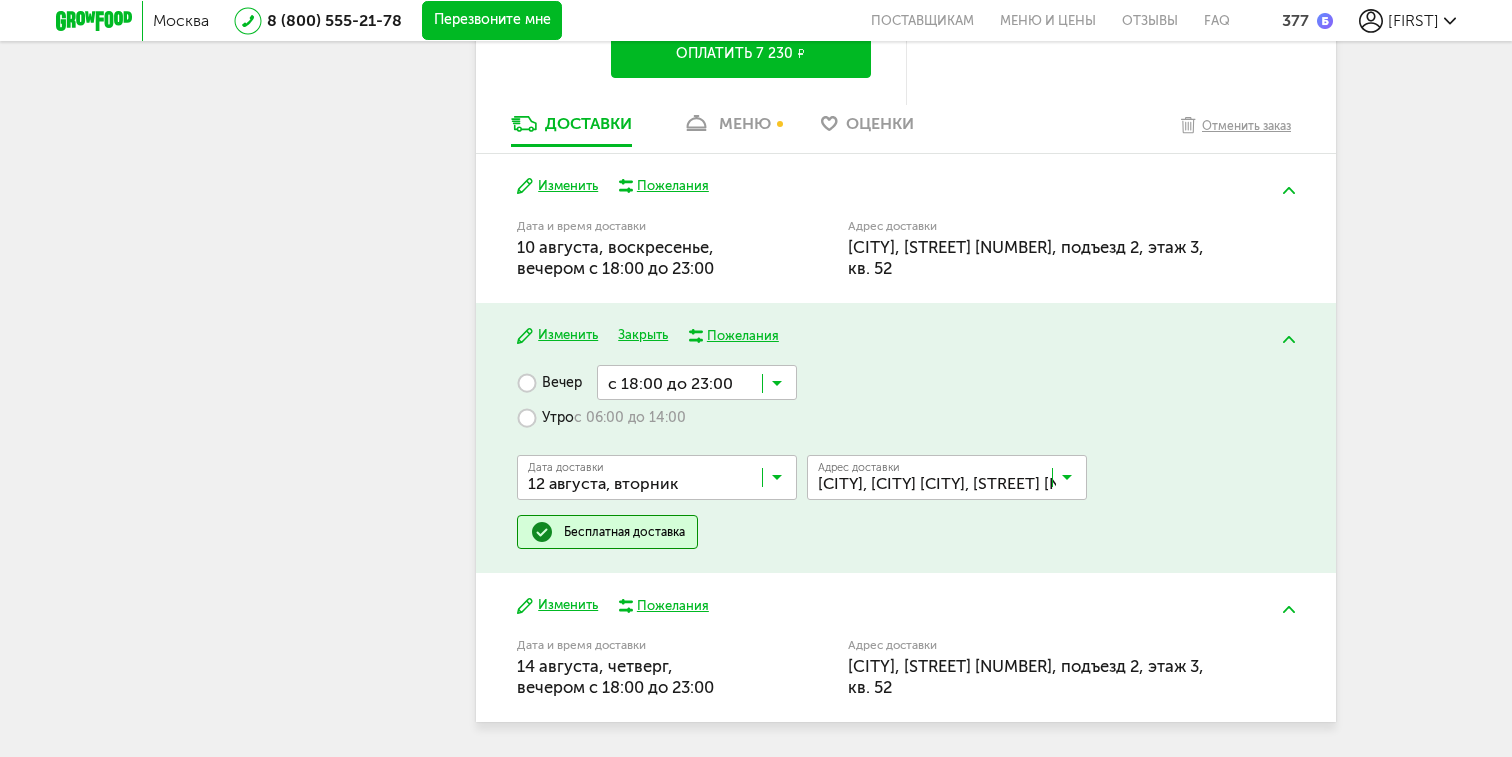 click on "Вечер       с 18:00 до 23:00           Загрузка...     Утро  с 06:00 до 14:00     Дата доставки     12 августа, вторник           Загрузка...       Адрес           Квартира     Комментарий для курьера         Адрес доставки     [CITY], [CITY] [CITY], [STREET] [NUMBER]           Загрузка...             Бесплатная доставка" at bounding box center [905, 457] 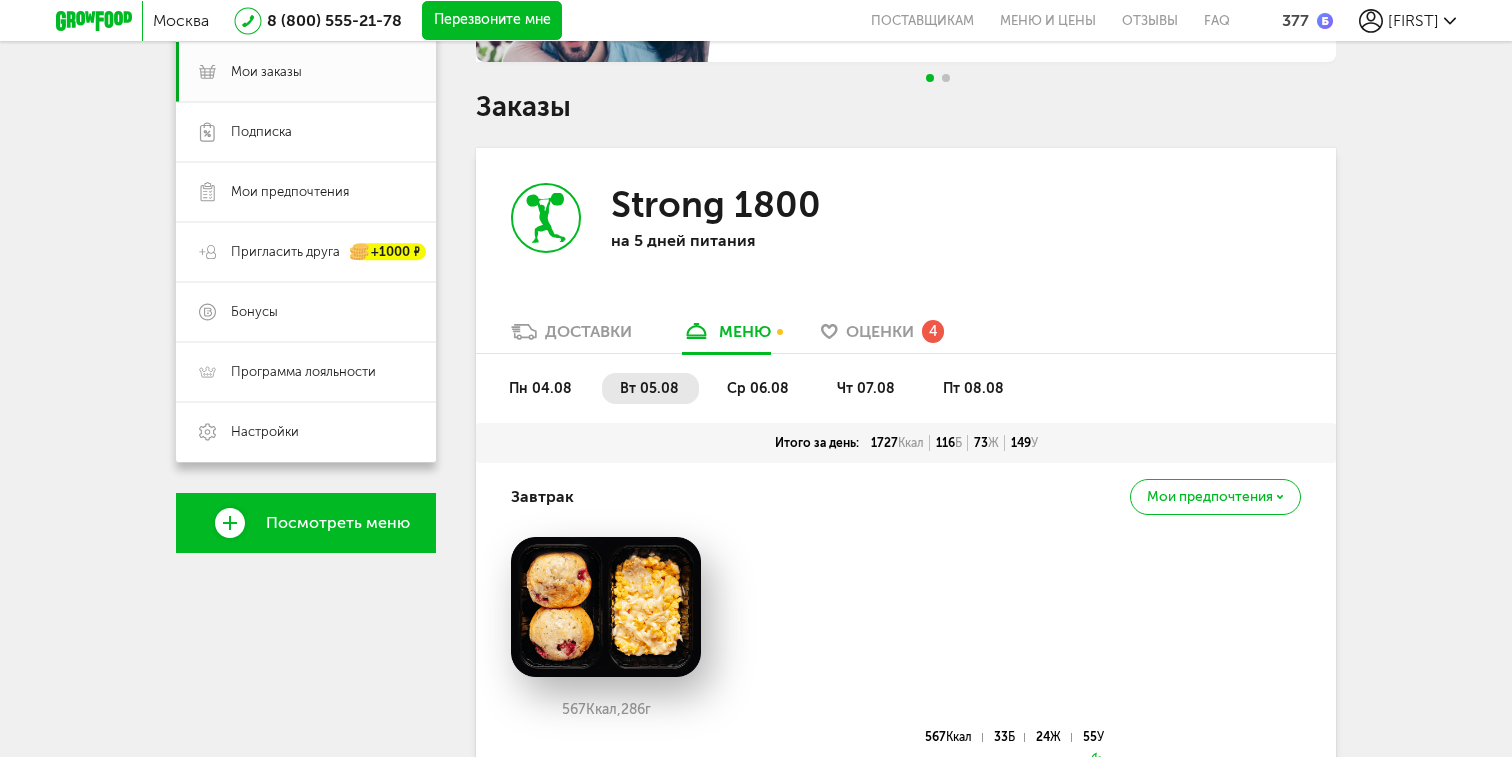 scroll, scrollTop: 310, scrollLeft: 0, axis: vertical 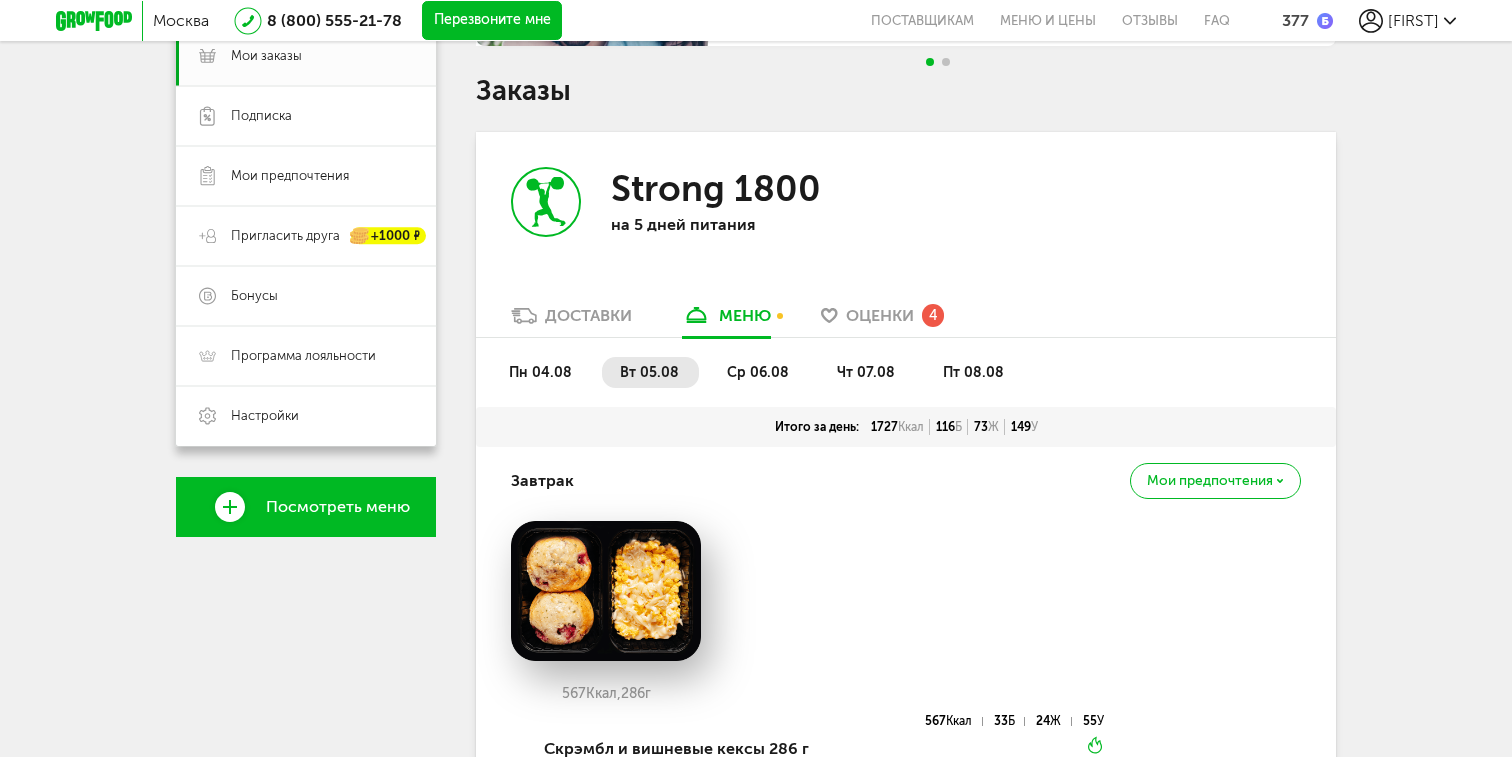click on "Доставки" at bounding box center [588, 315] 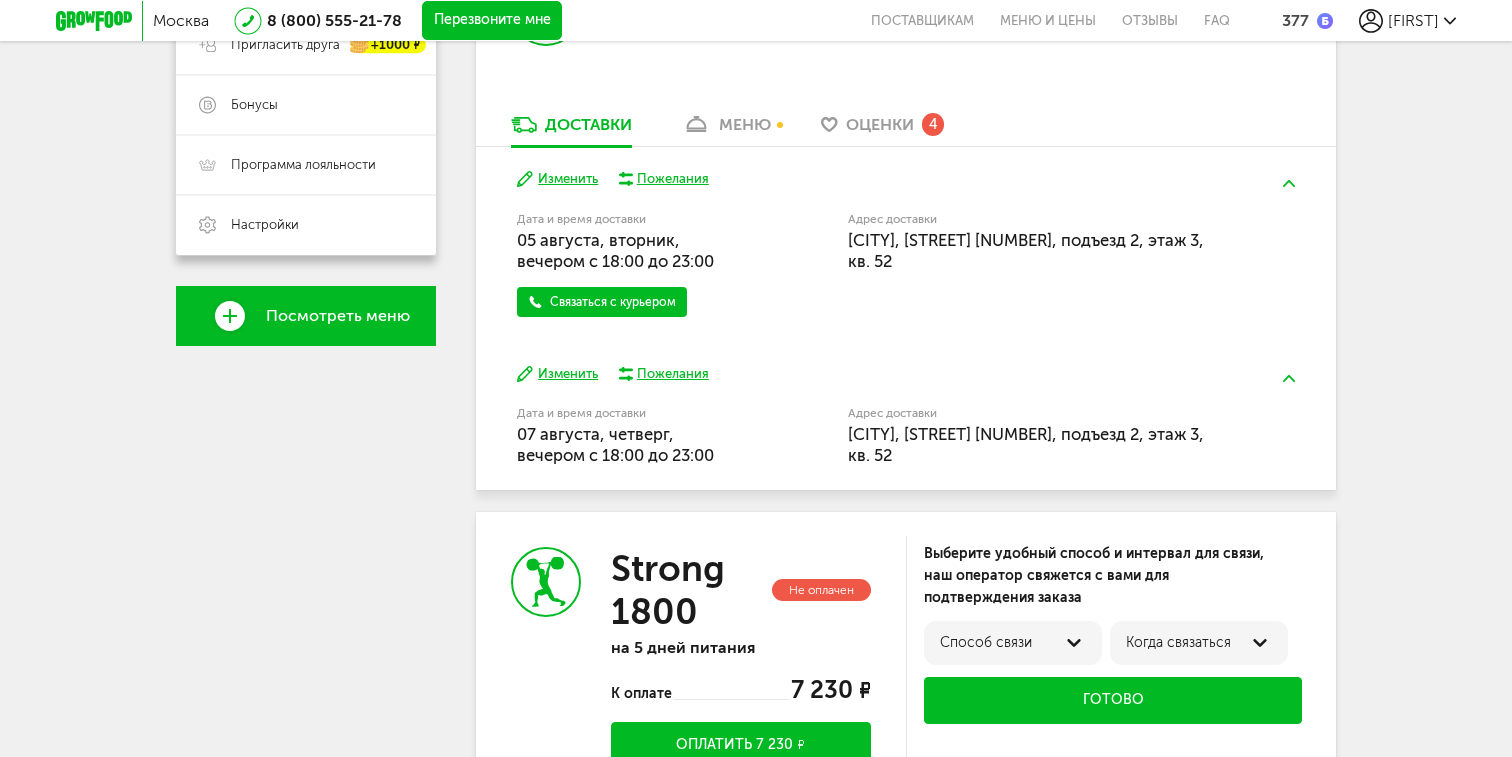 scroll, scrollTop: 513, scrollLeft: 0, axis: vertical 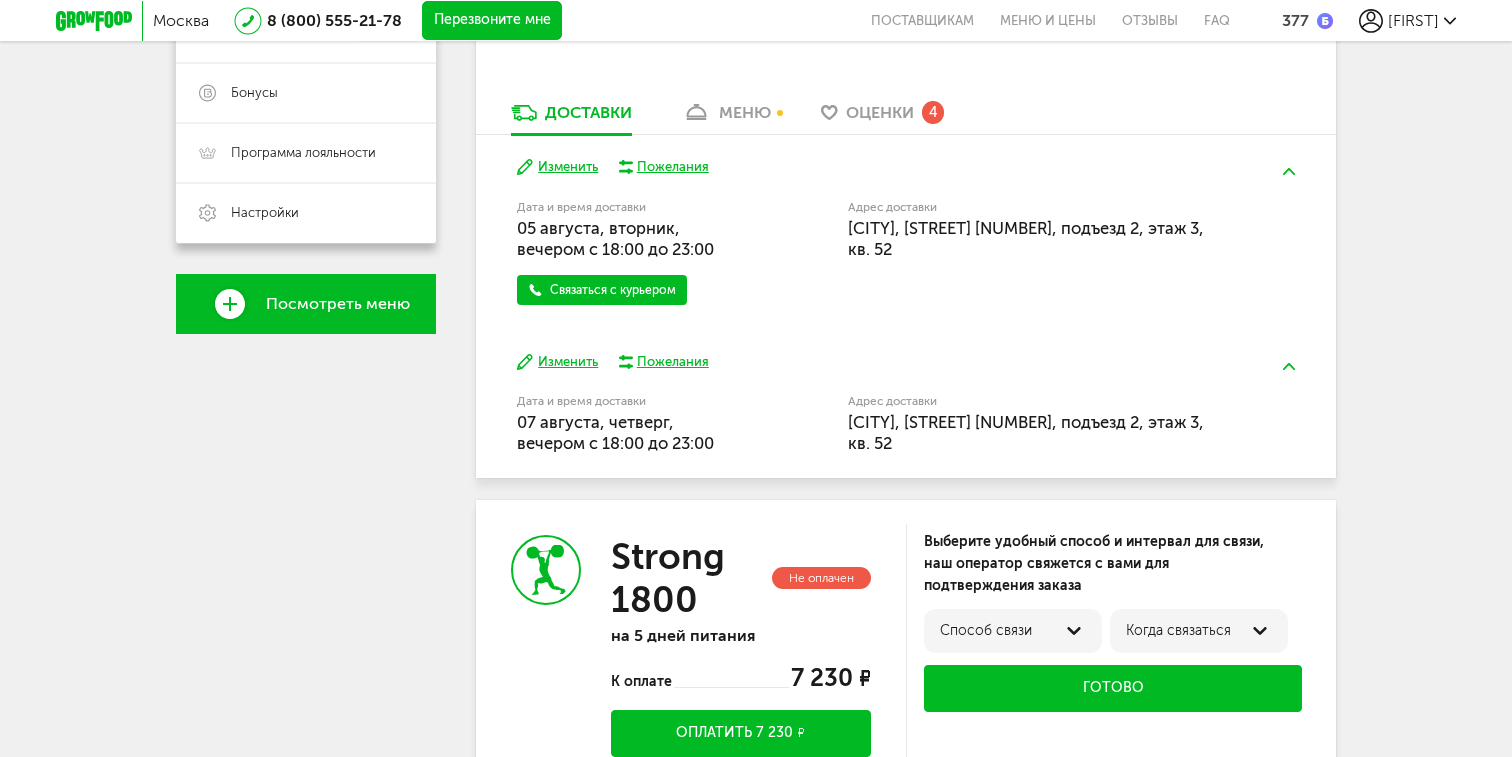 click on "Изменить" at bounding box center (557, 167) 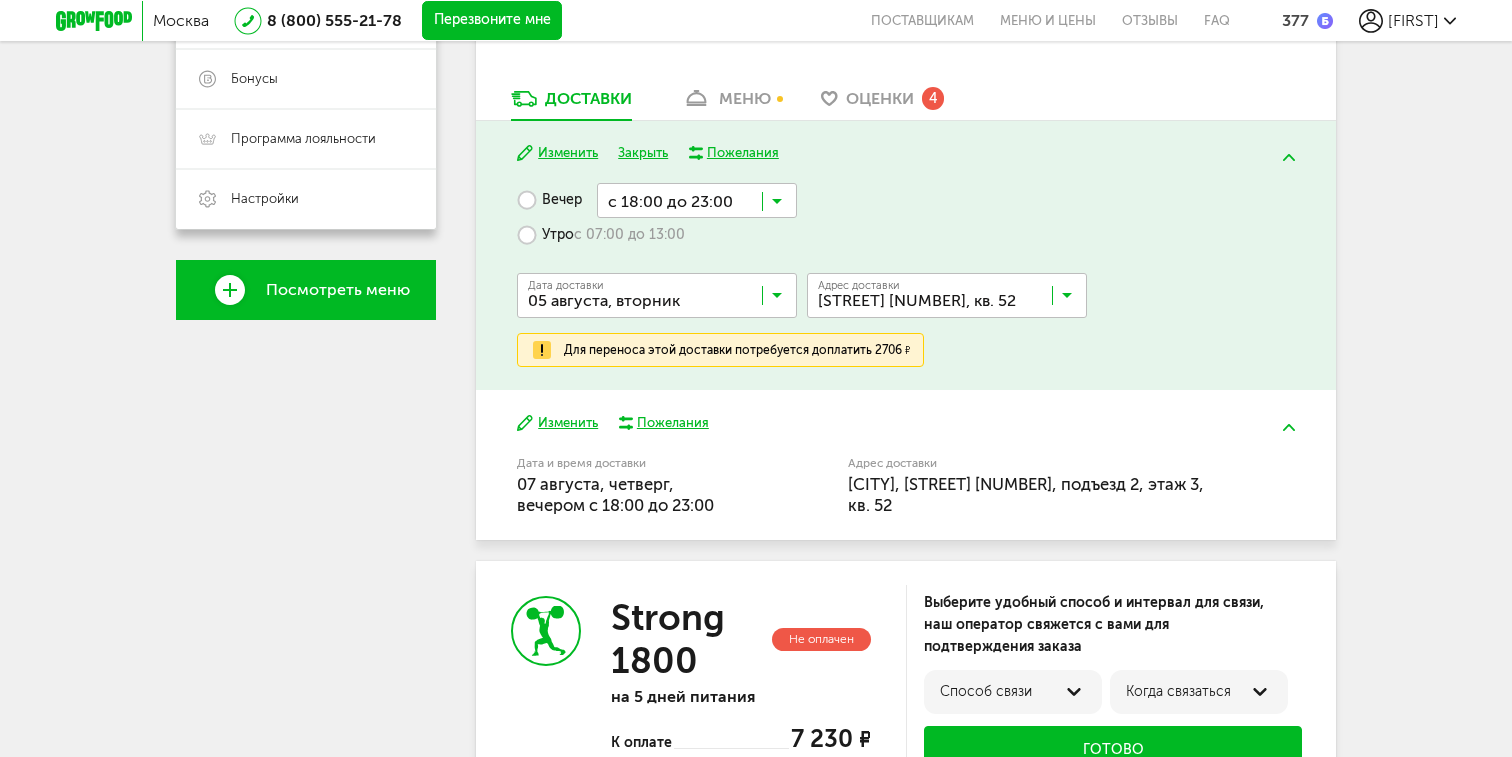 scroll, scrollTop: 540, scrollLeft: 0, axis: vertical 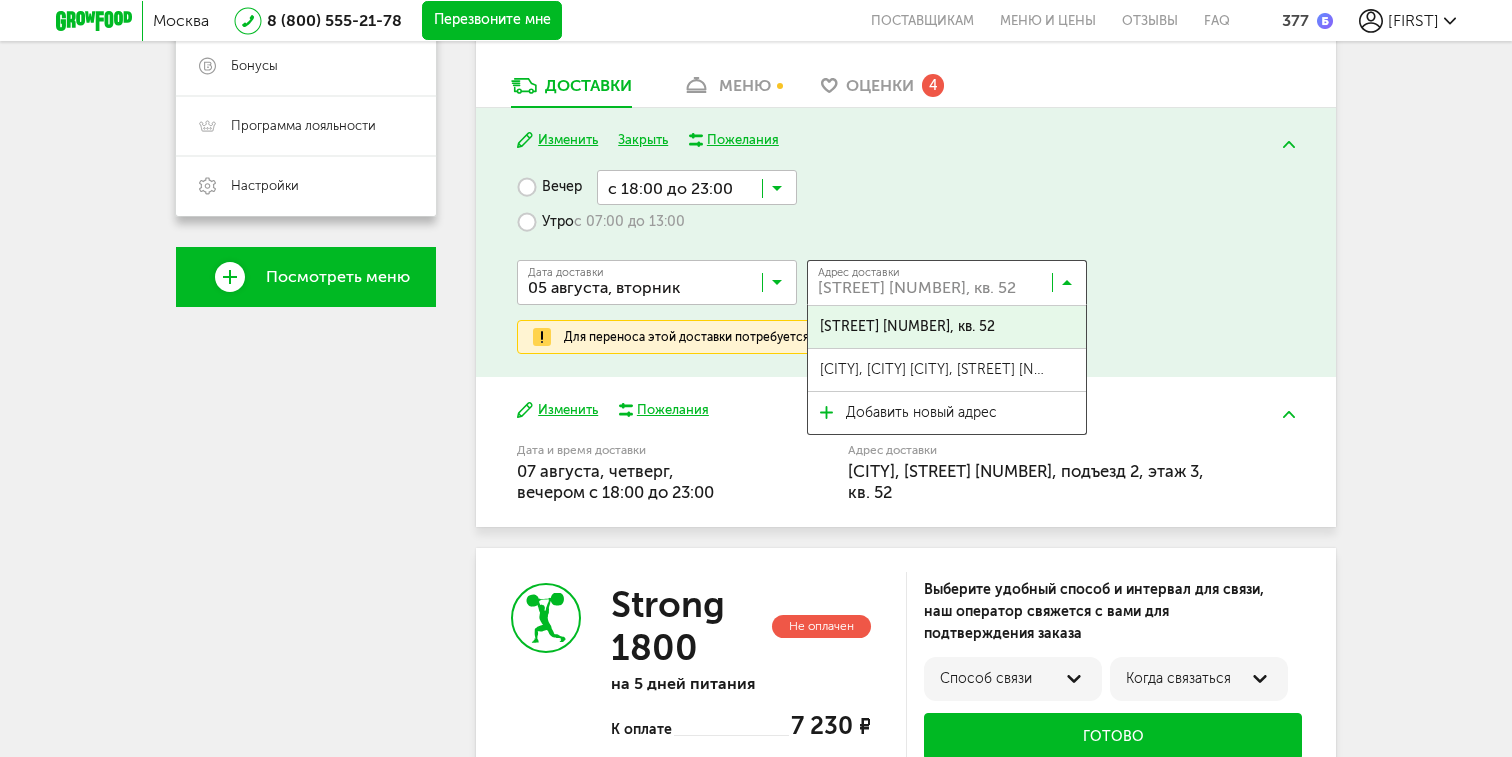 click at bounding box center (952, 287) 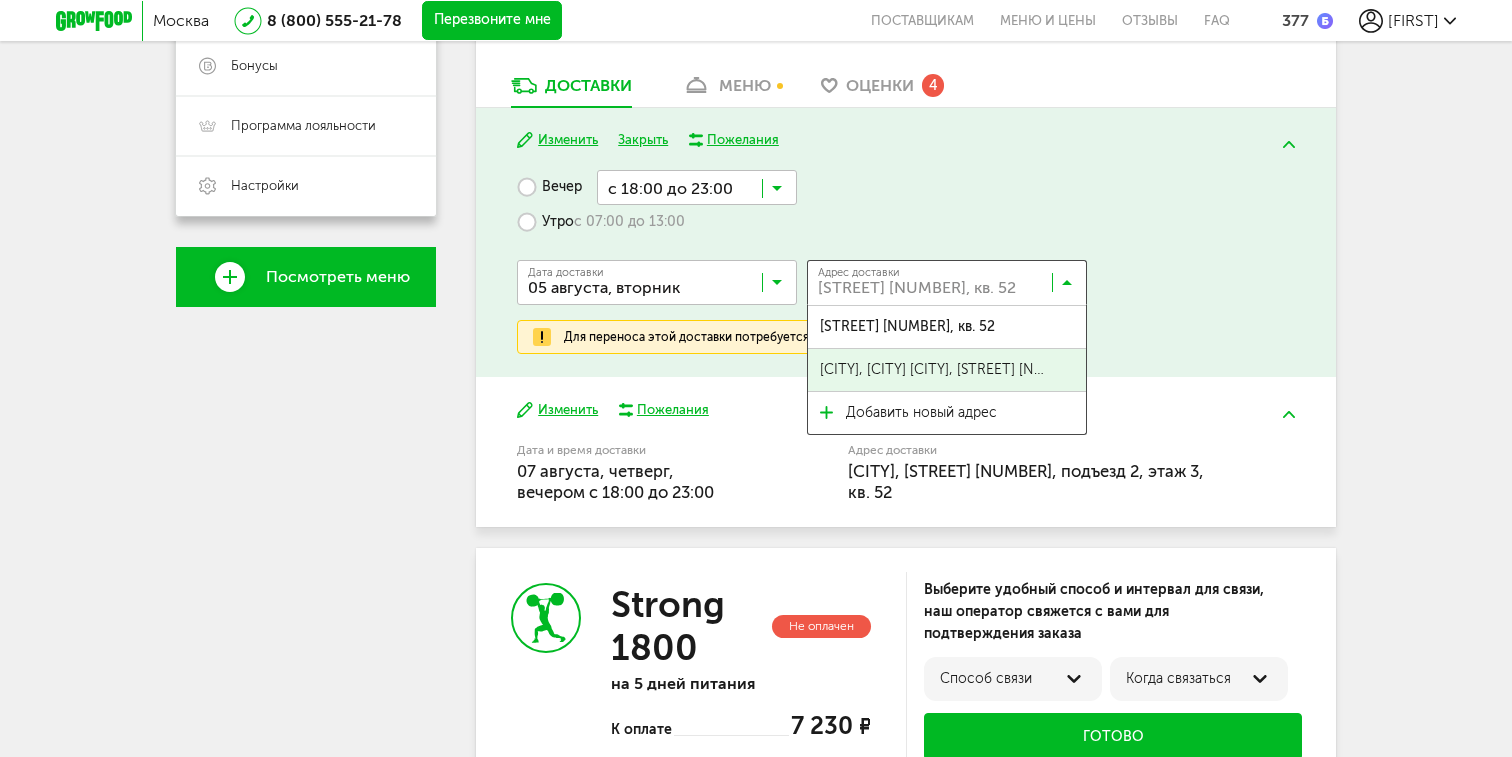 click on "[CITY], [CITY] [CITY], [STREET] [NUMBER]" at bounding box center [933, 370] 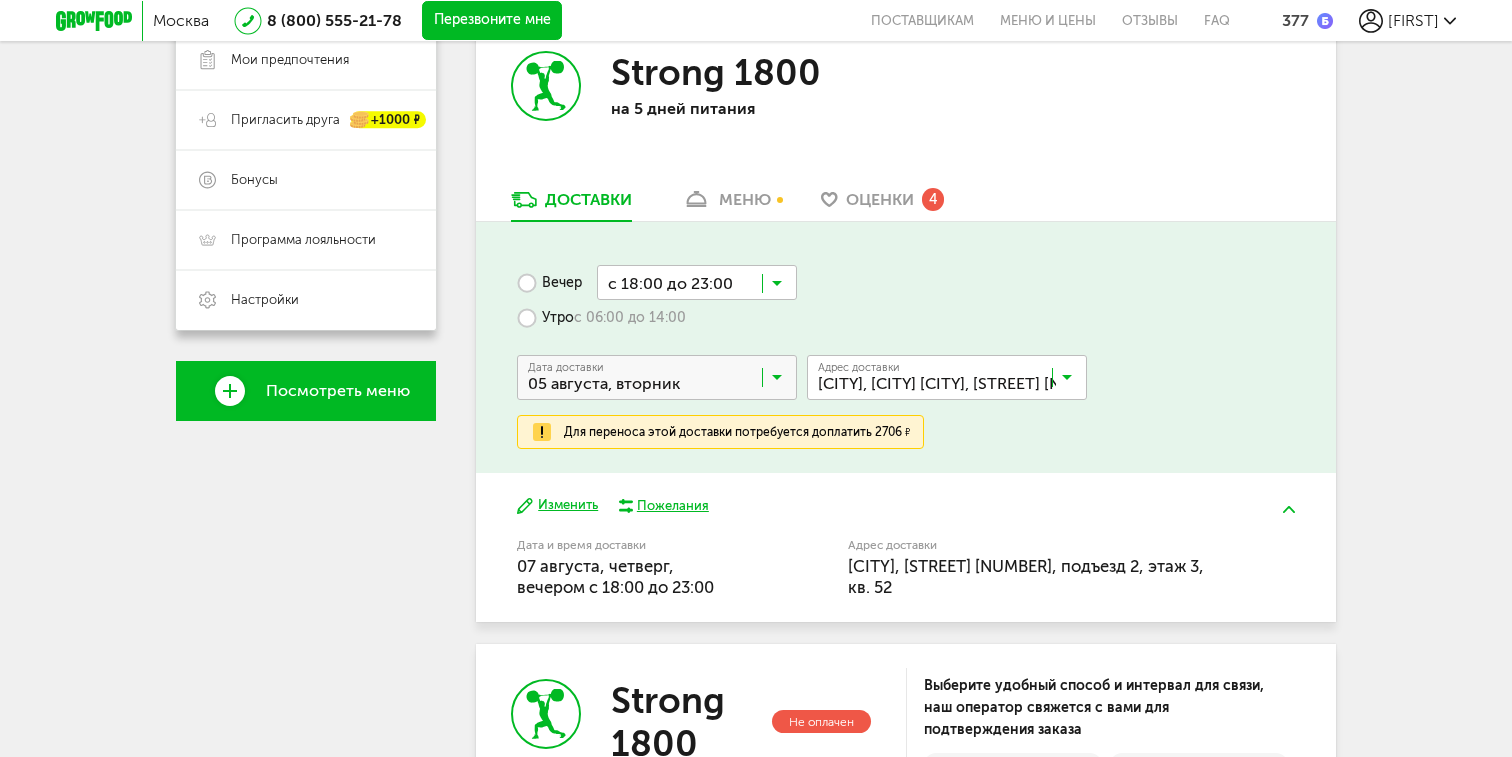 scroll, scrollTop: 422, scrollLeft: 0, axis: vertical 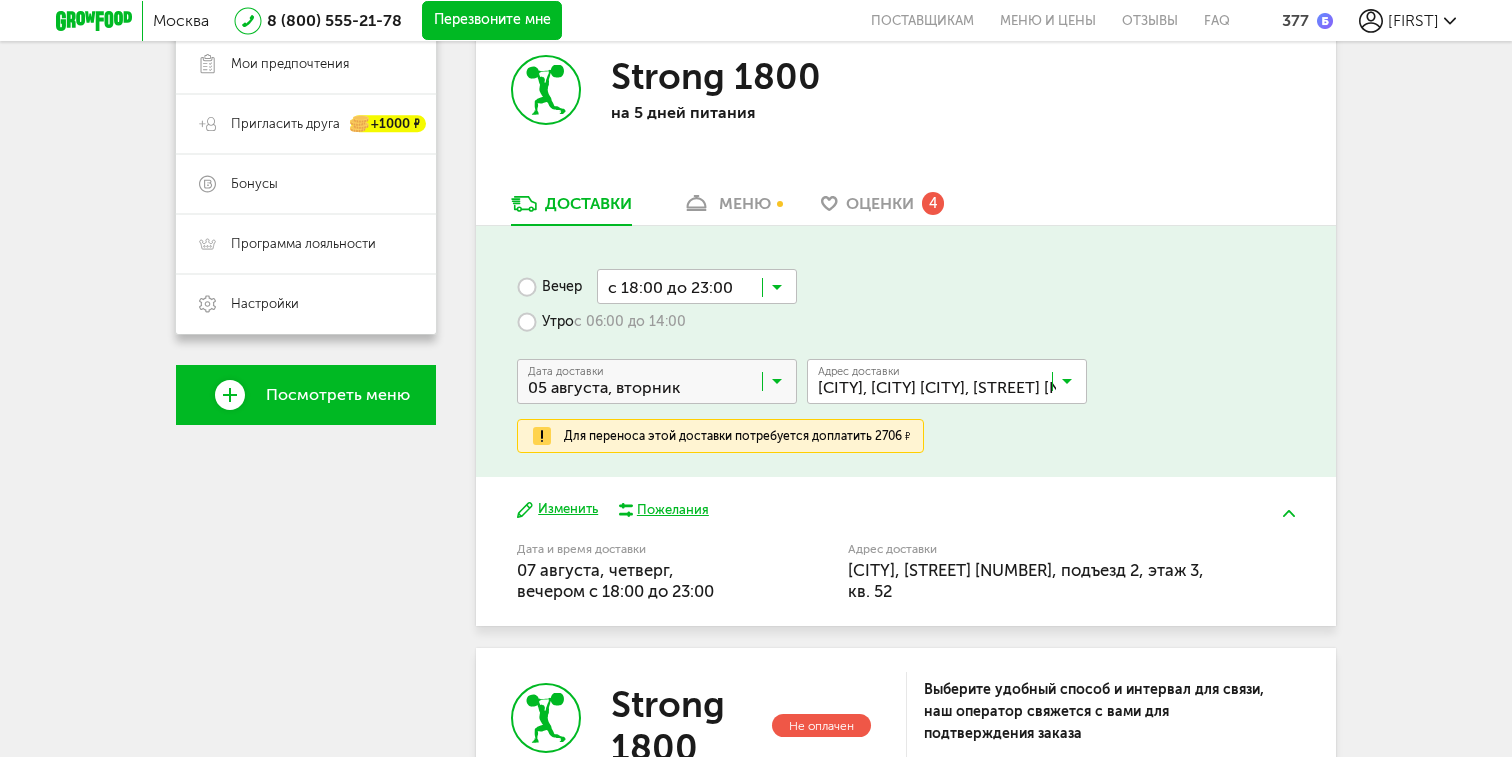 click on "Изменить
Пожелания
Дата и время доставки   07 августа, четверг,  вечером c 18:00 до 23:00     Адрес доставки   [CITY], [STREET] [NUMBER], подъезд 2, этаж 3, кв. 52" at bounding box center (906, 551) 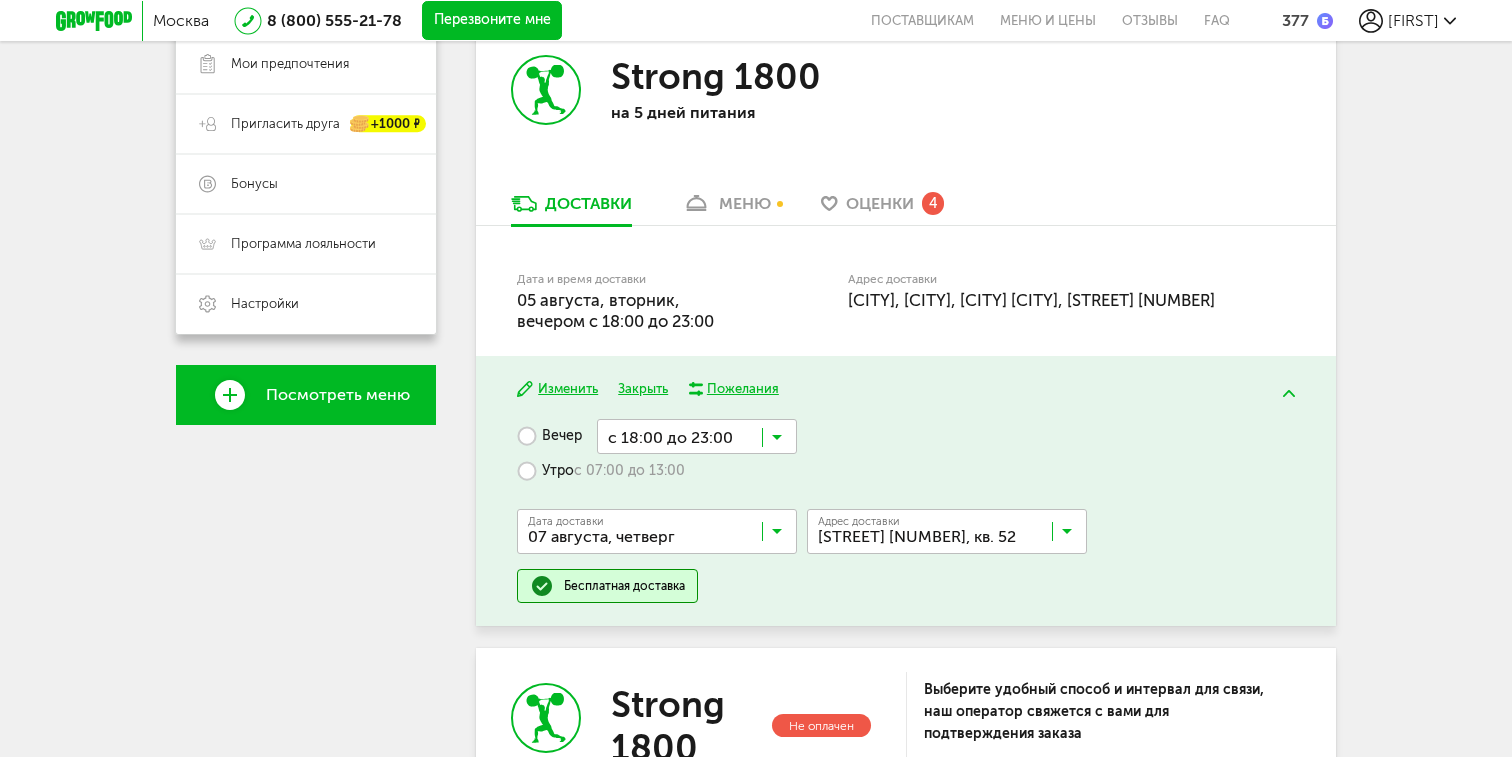 click on "05 августа, вторник,  вечером c 18:00 до 23:00" at bounding box center (615, 310) 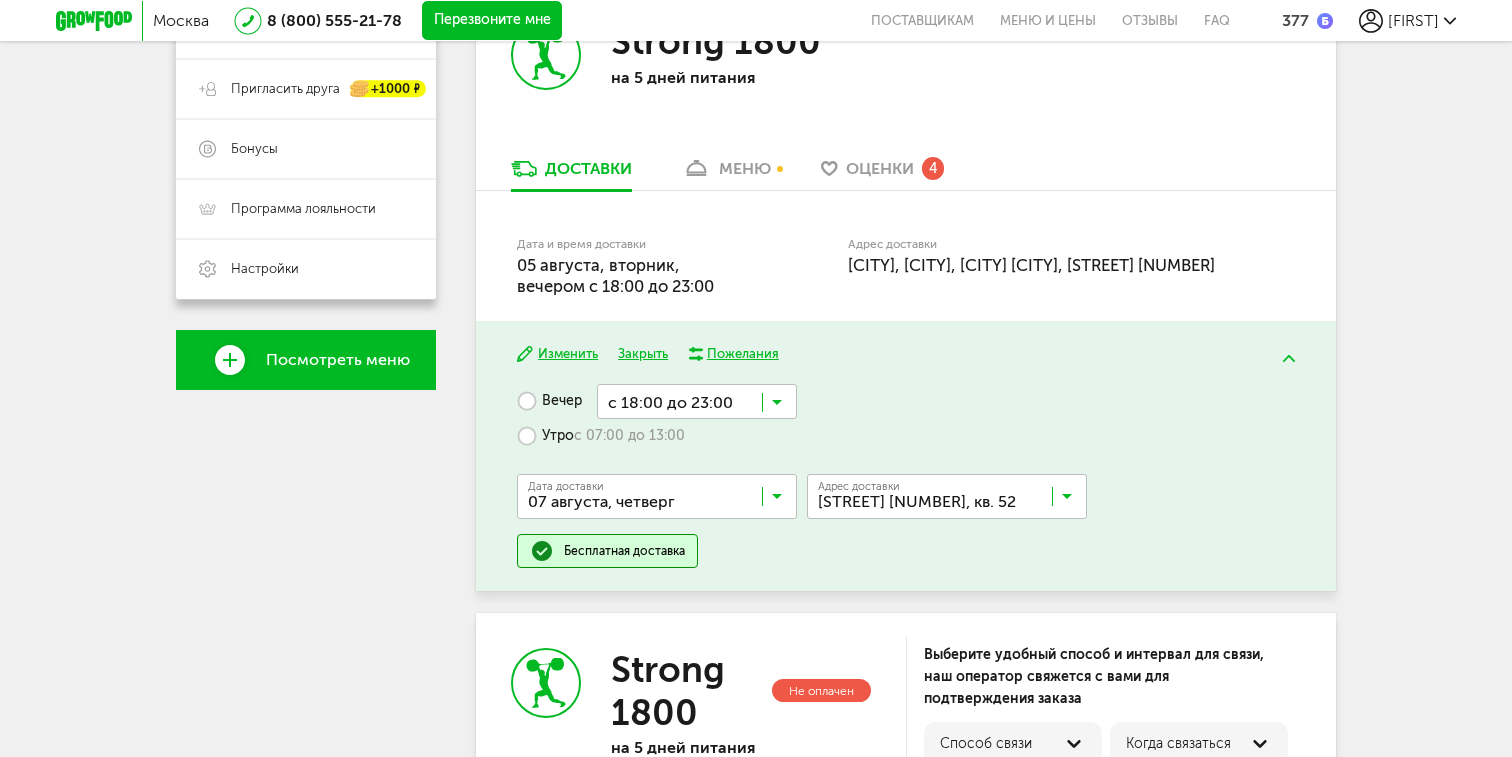 scroll, scrollTop: 460, scrollLeft: 0, axis: vertical 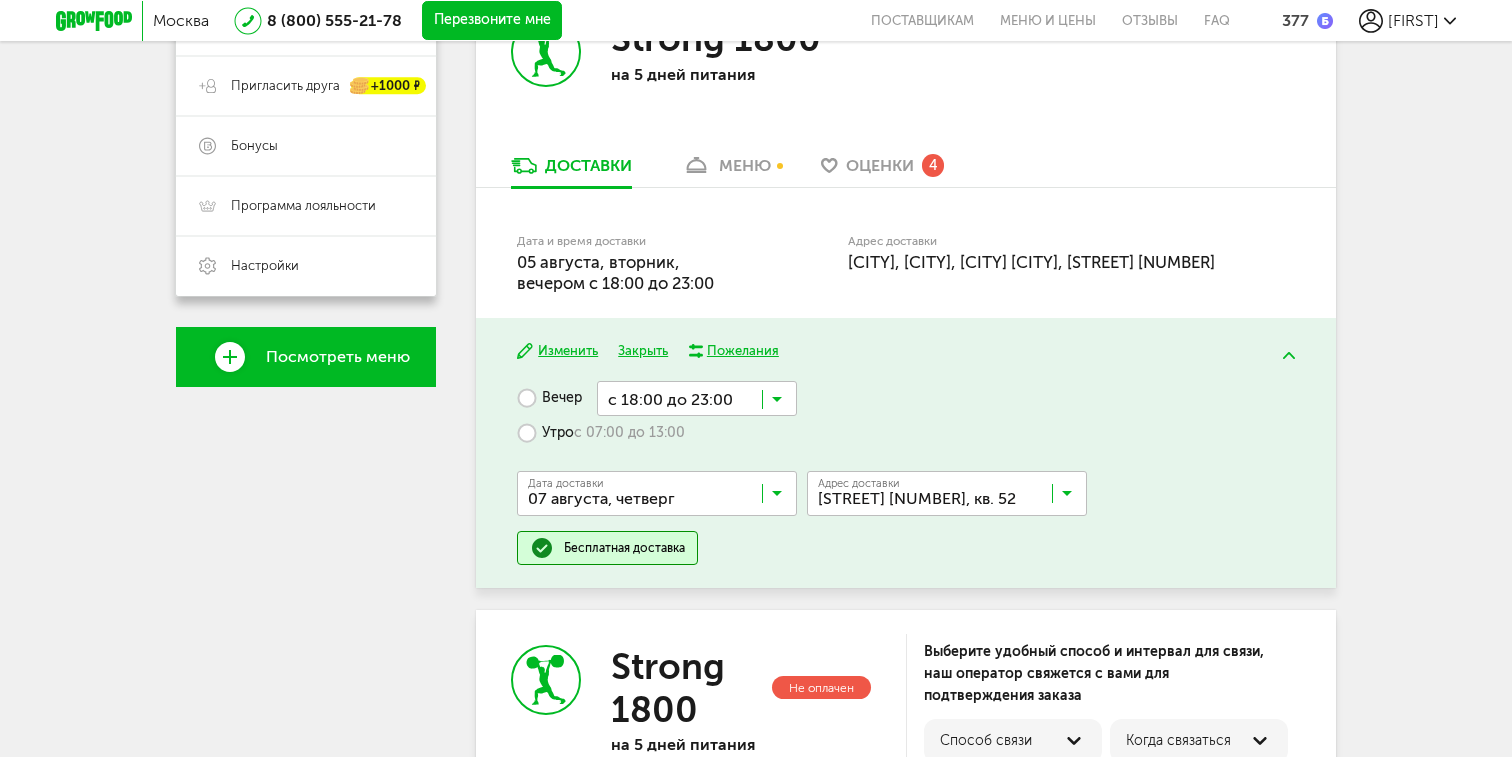 click on "меню" at bounding box center (745, 165) 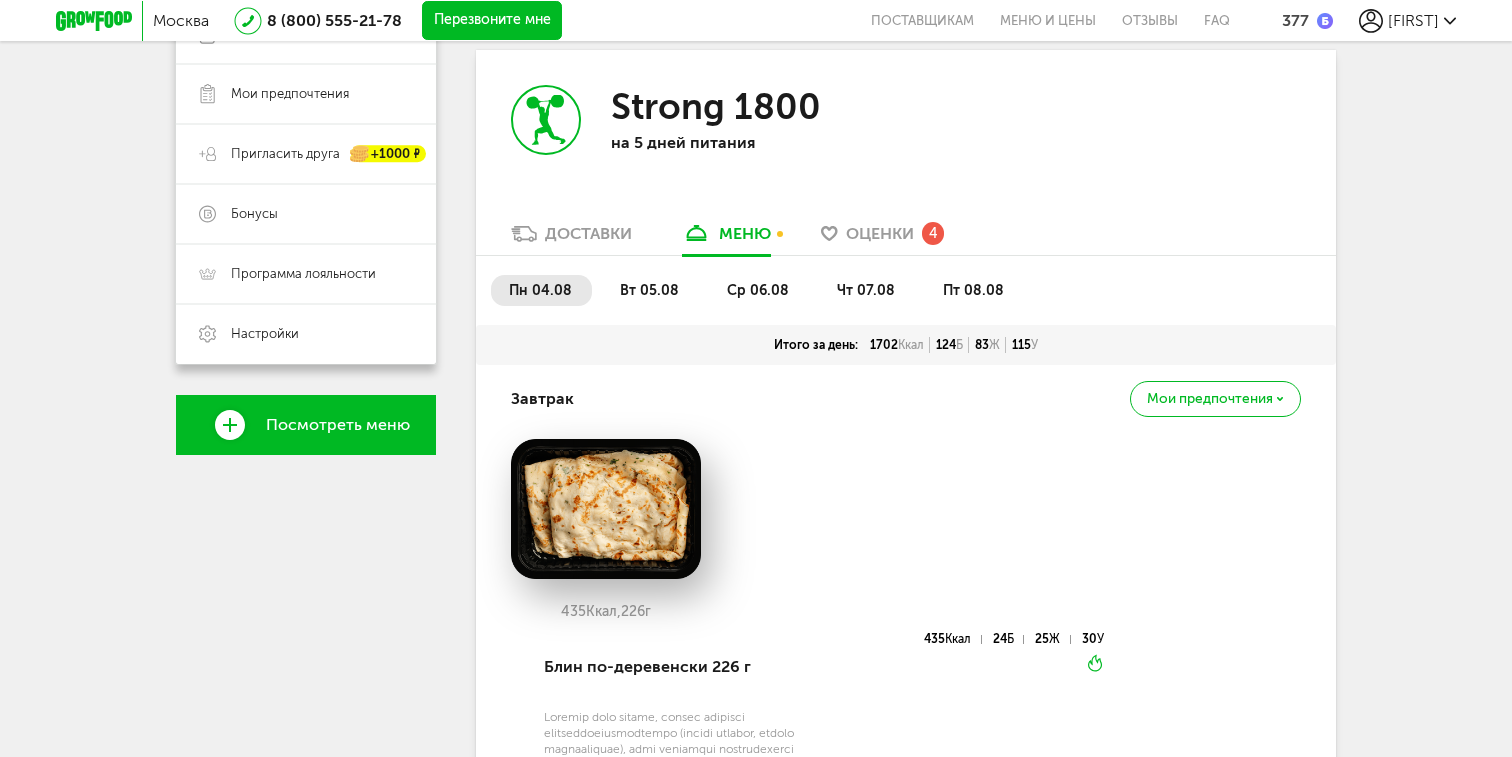 scroll, scrollTop: 392, scrollLeft: 0, axis: vertical 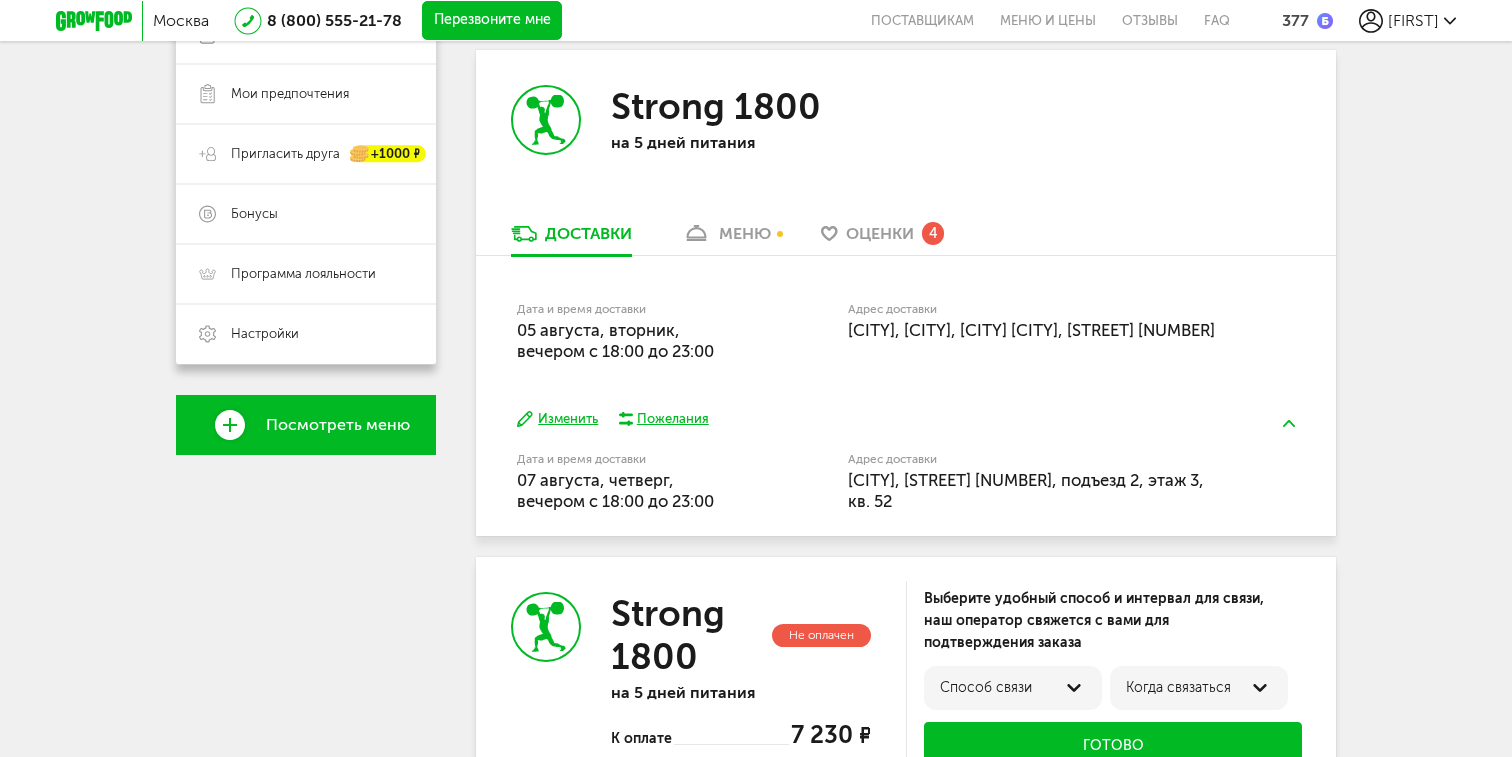 click on "Дата и время доставки" at bounding box center [631, 309] 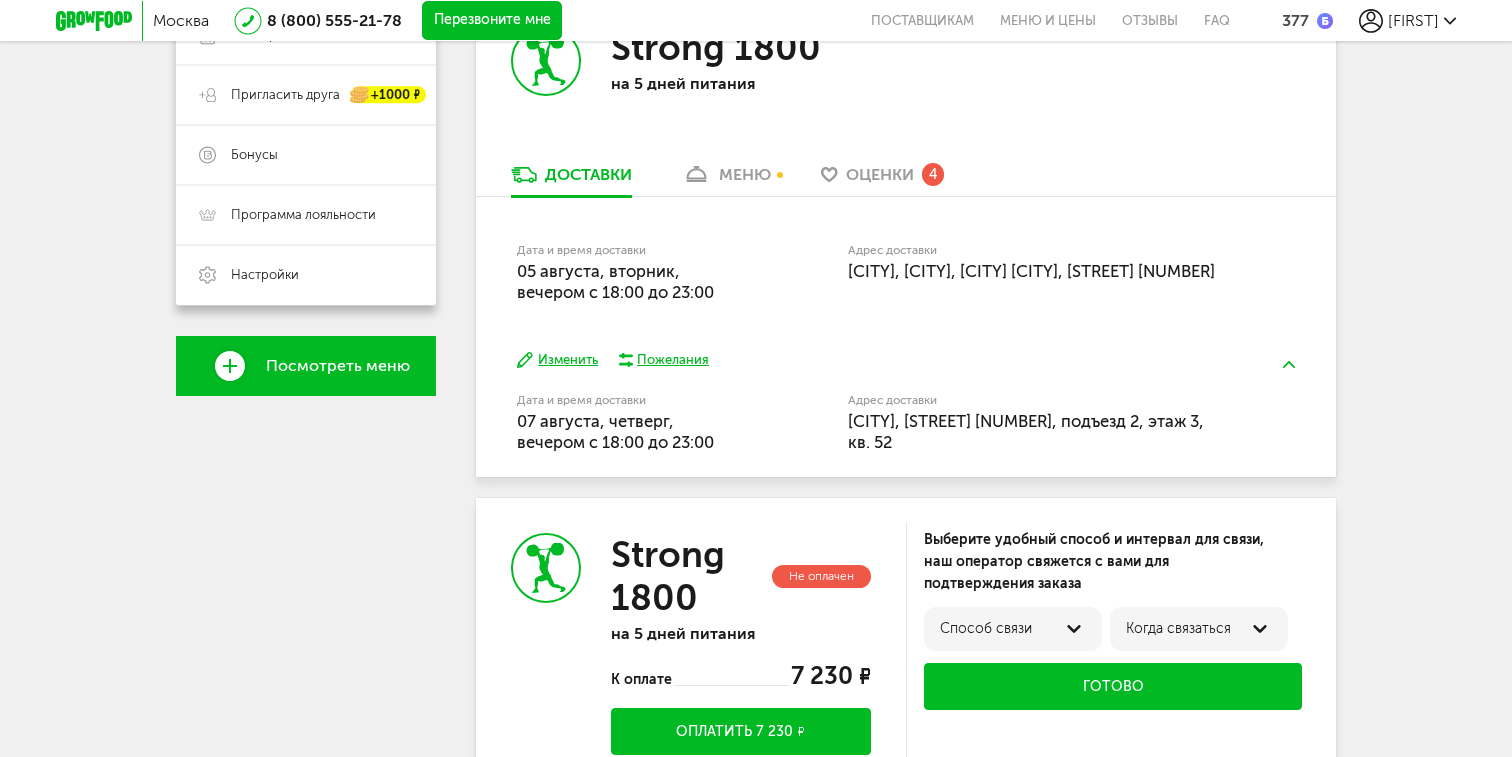 scroll, scrollTop: 444, scrollLeft: 0, axis: vertical 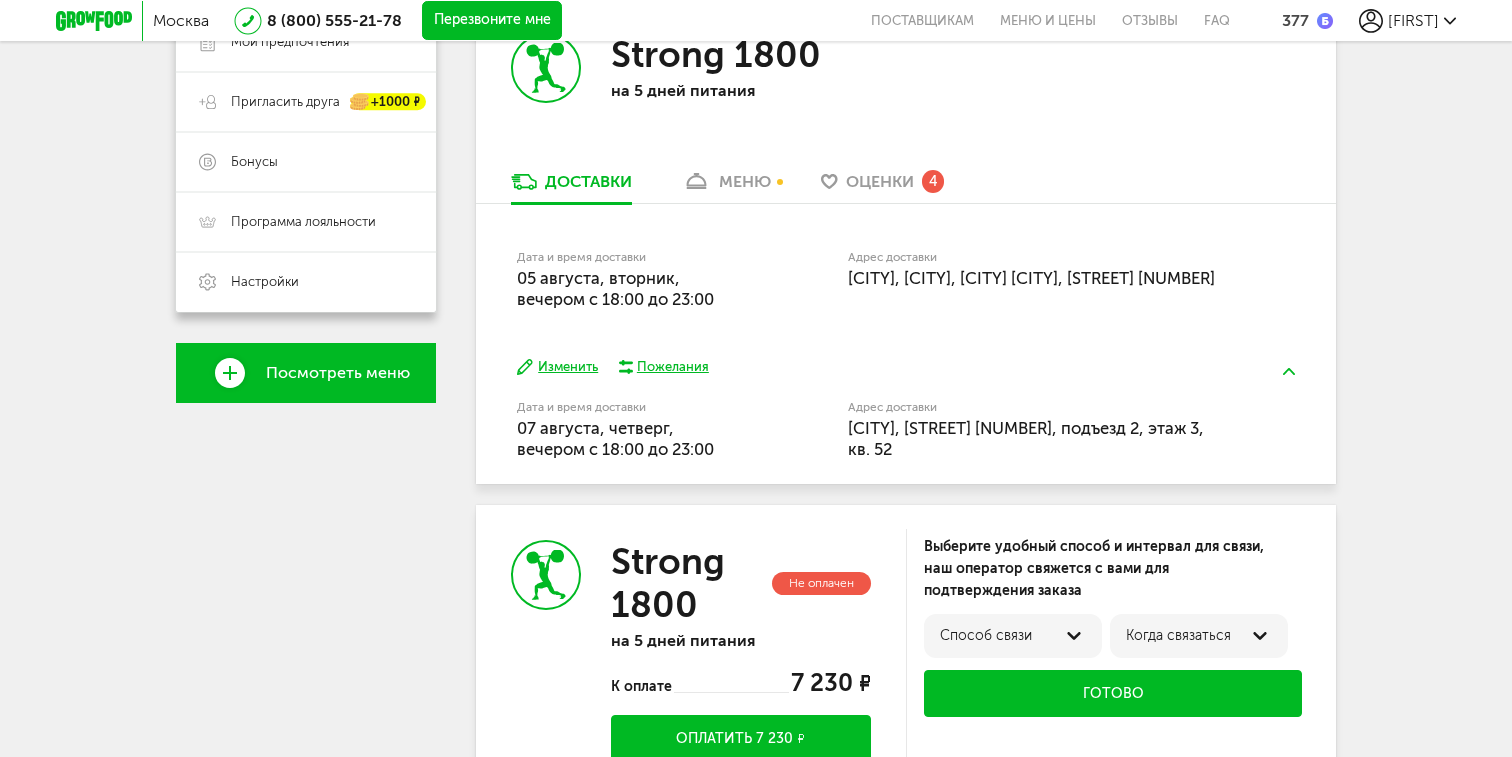 click on "[FIRST]" at bounding box center (1413, 20) 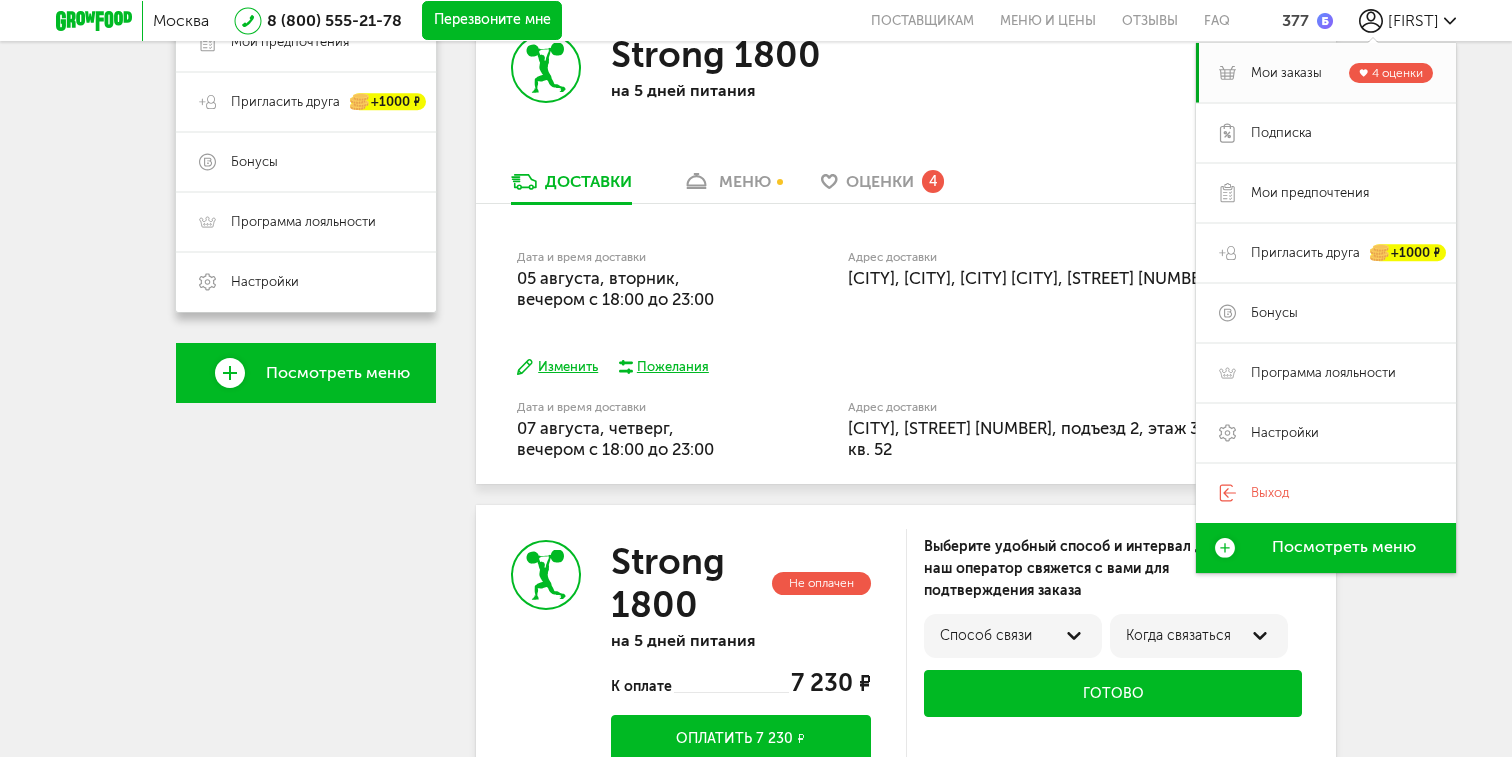 click on "Дата и время доставки   05 августа, вторник,  вечером c 18:00 до 23:00     Адрес доставки   [CITY], [CITY], [CITY] [CITY], [STREET] [NUMBER]" at bounding box center (906, 269) 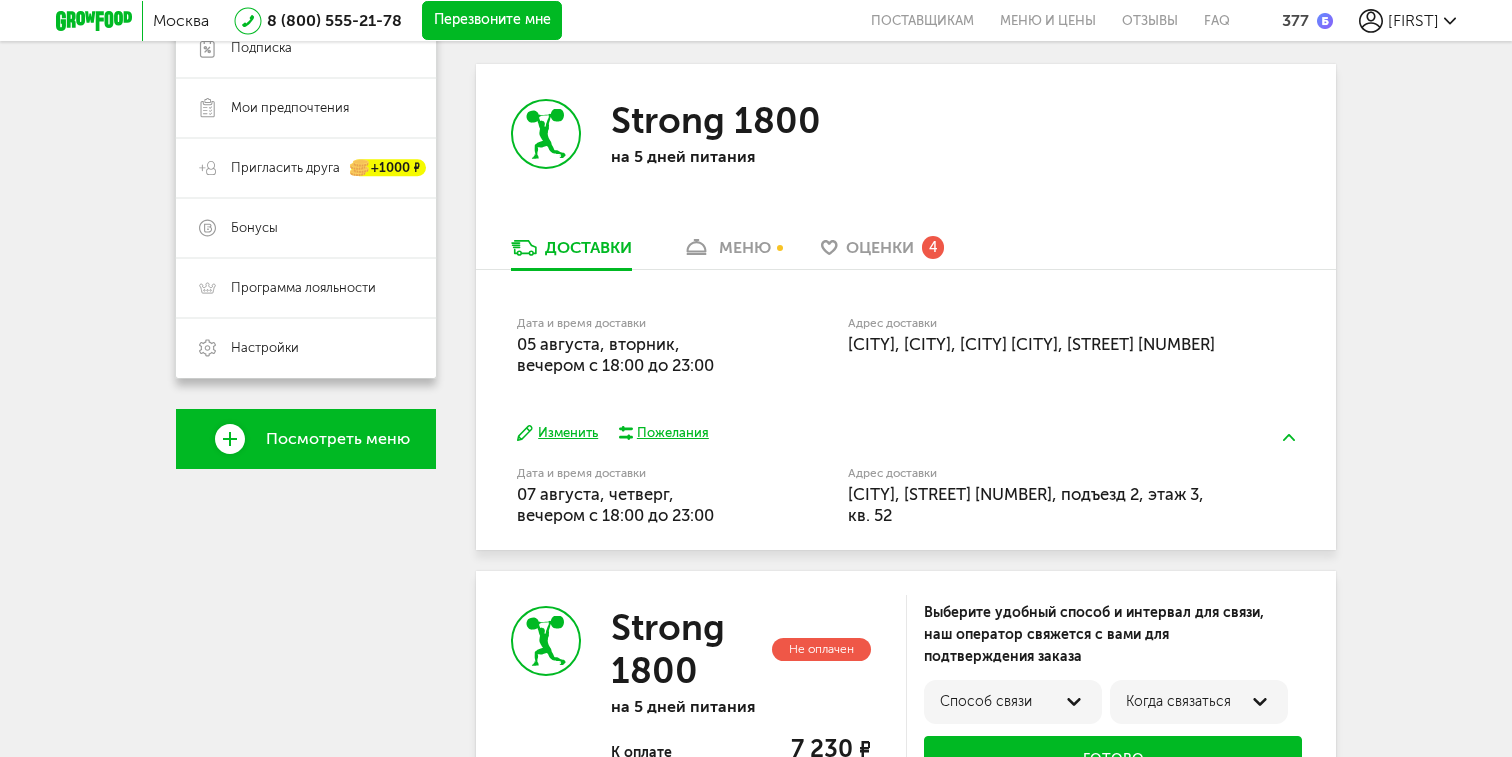 scroll, scrollTop: 376, scrollLeft: 0, axis: vertical 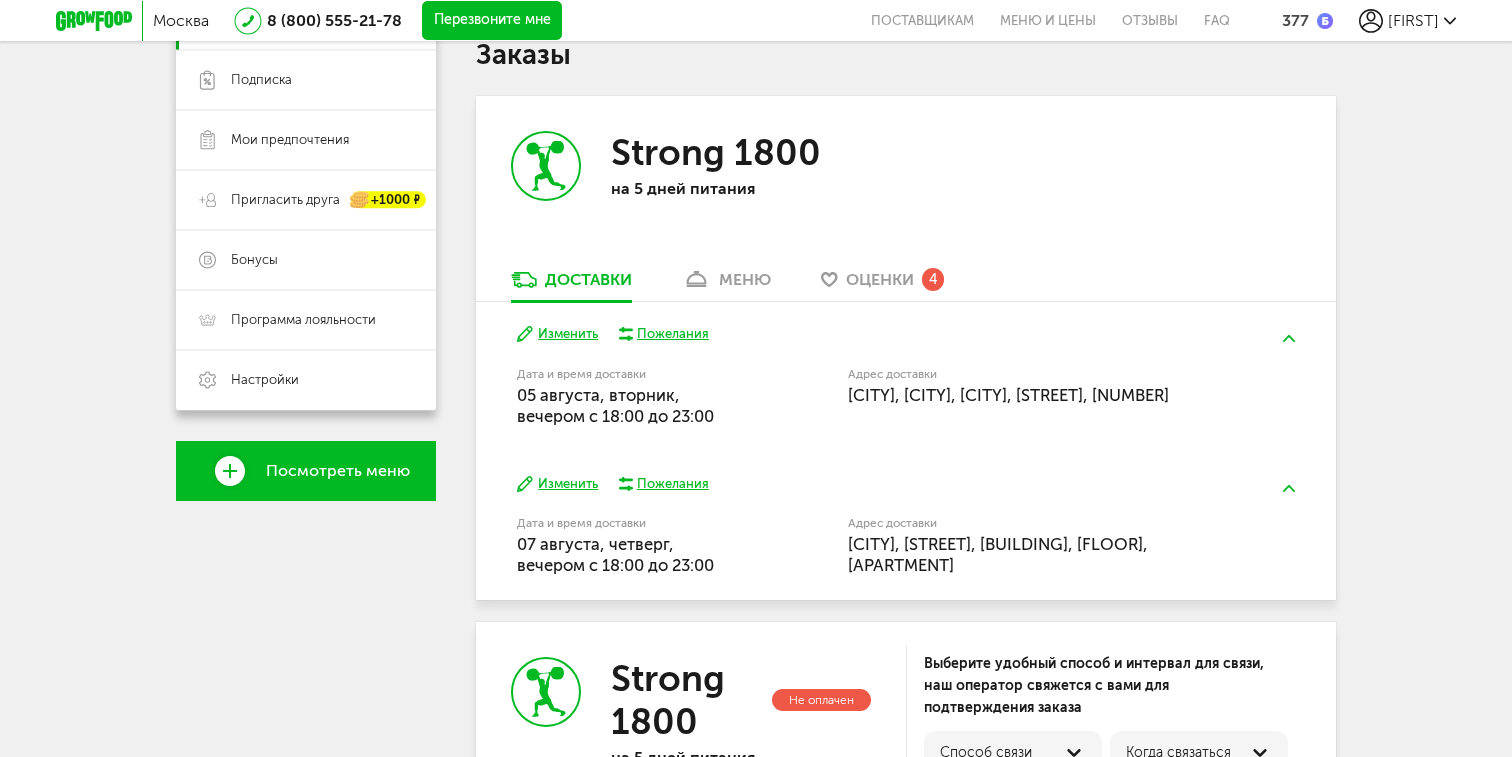 click 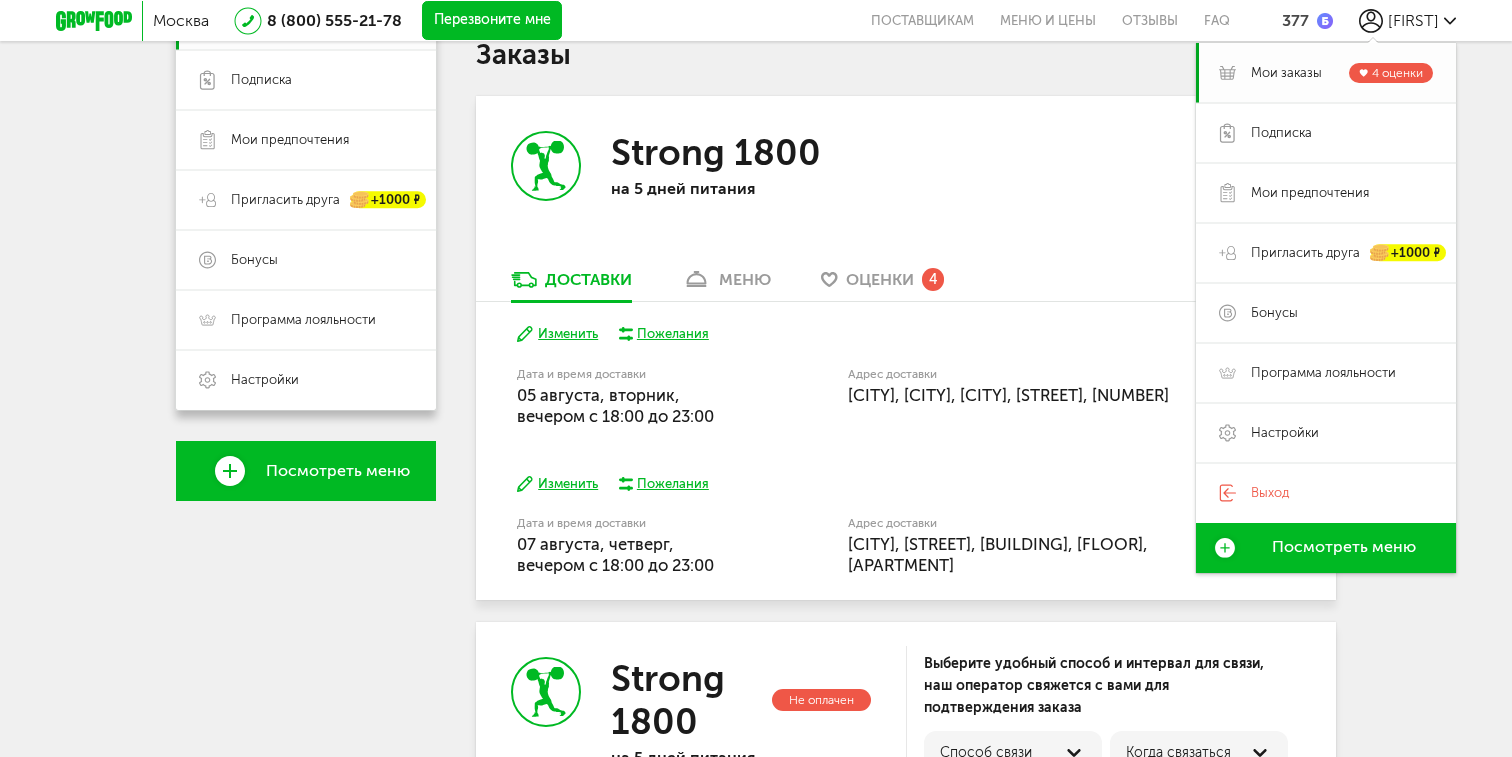 click on "Мои заказы" at bounding box center [1286, 73] 